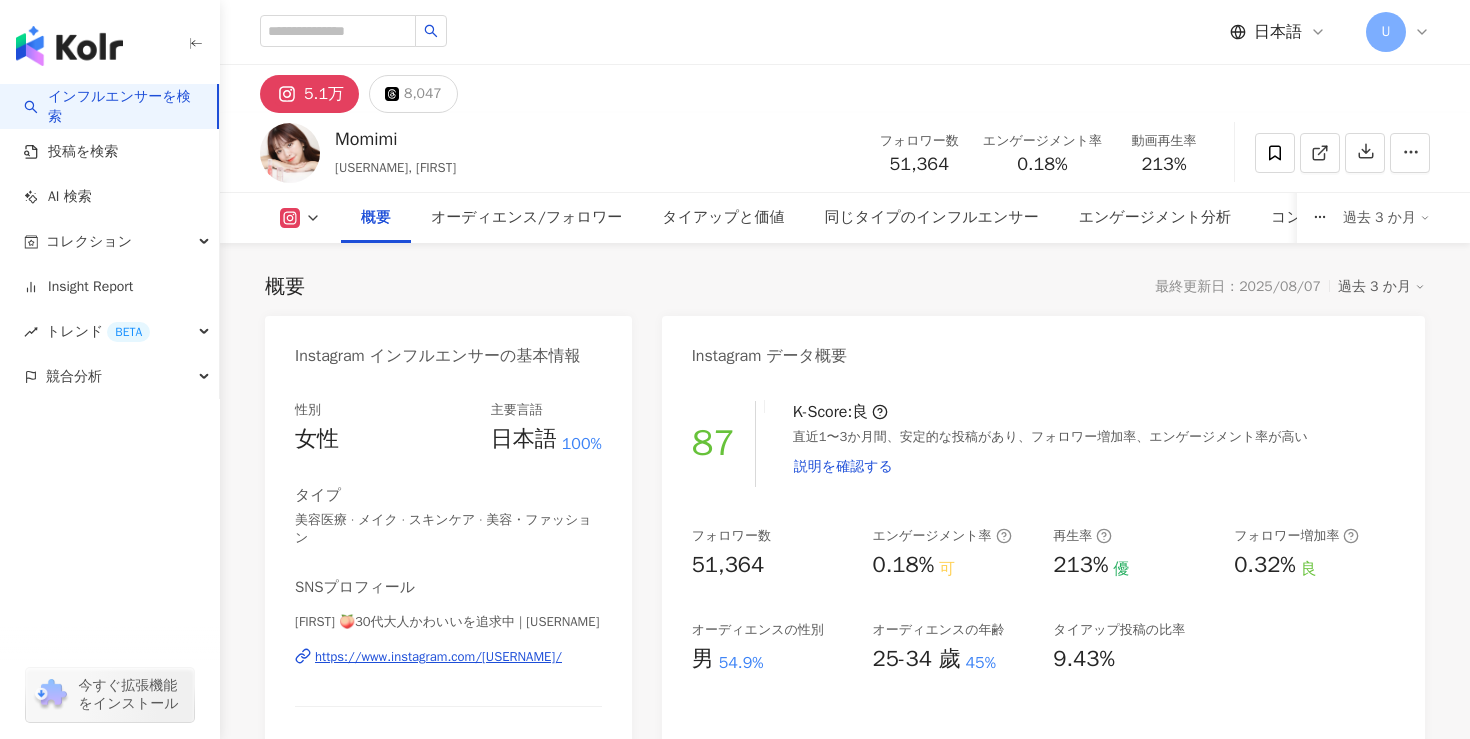scroll, scrollTop: 1502, scrollLeft: 0, axis: vertical 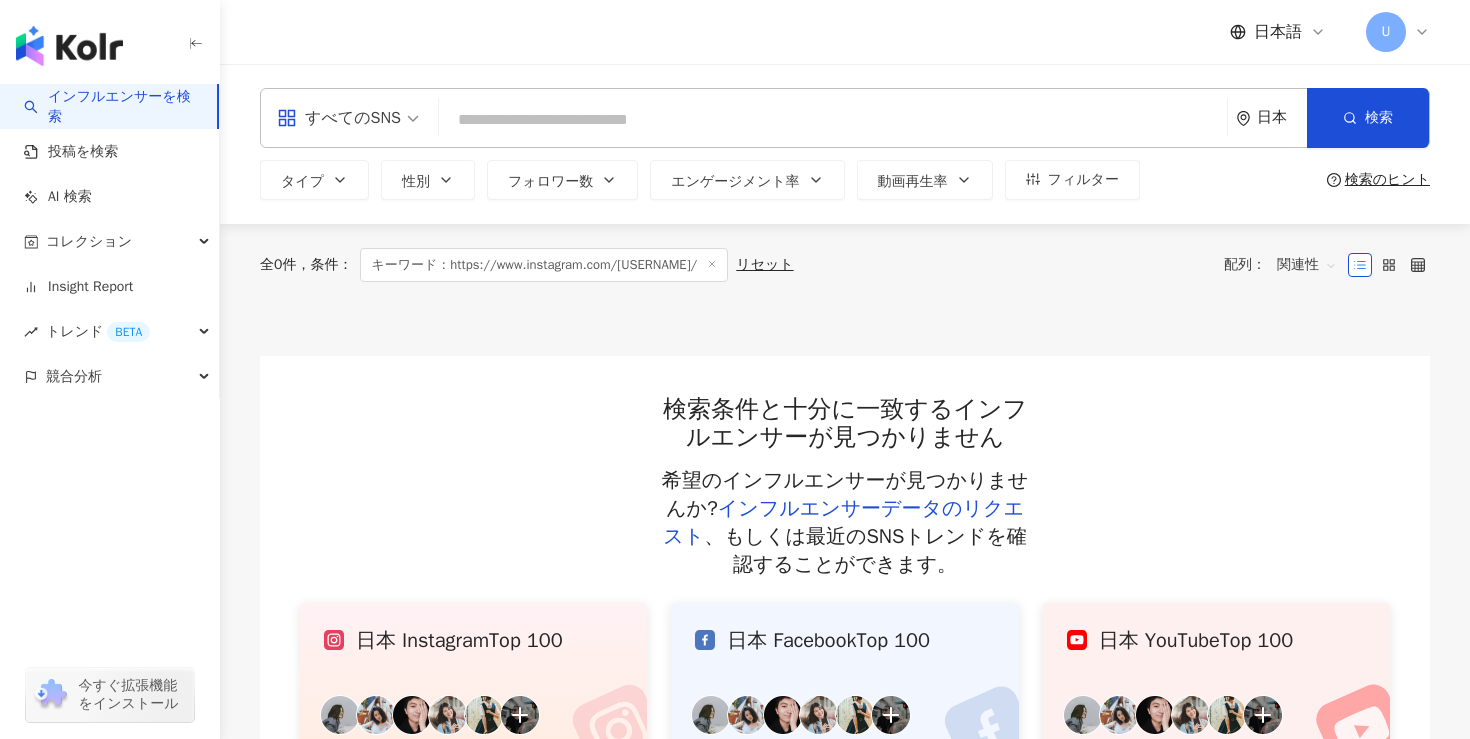 click at bounding box center [833, 120] 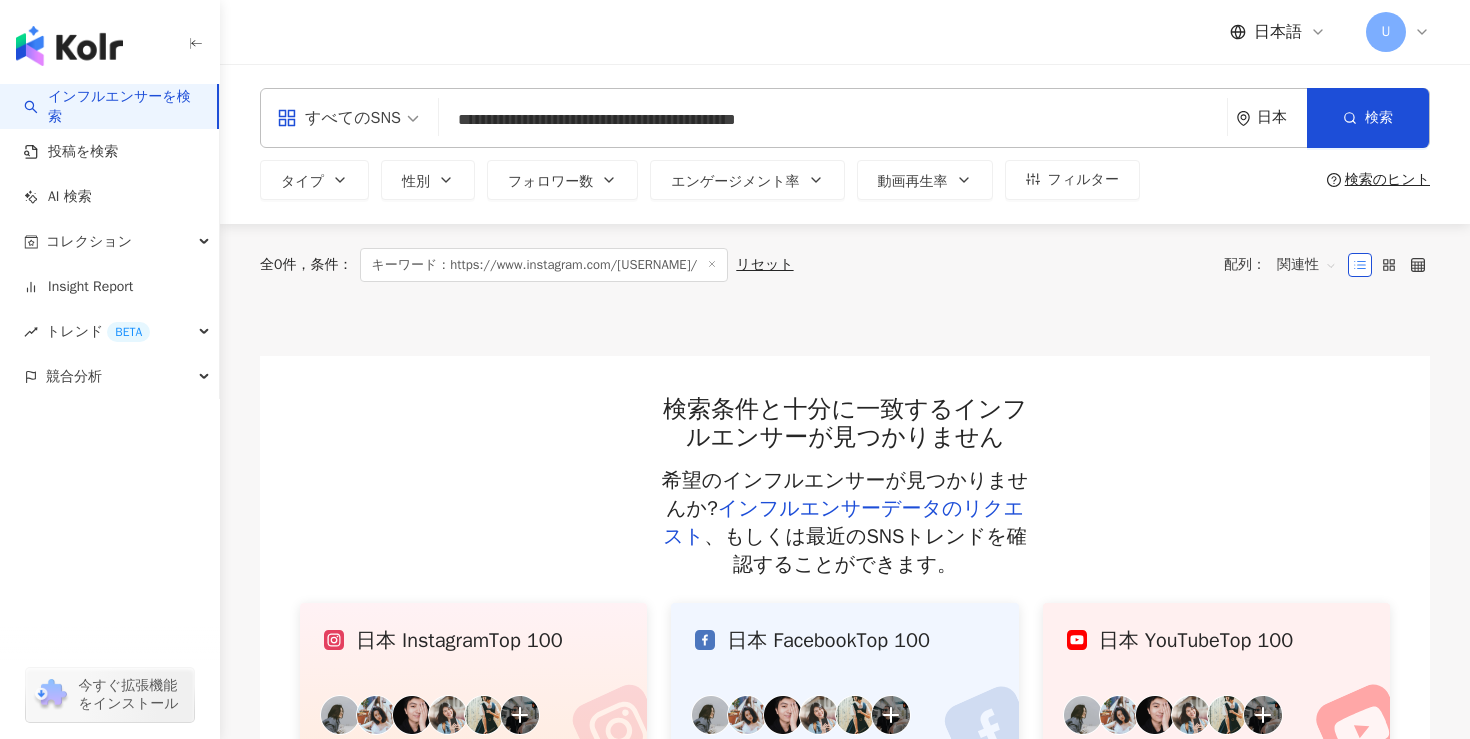 type on "**********" 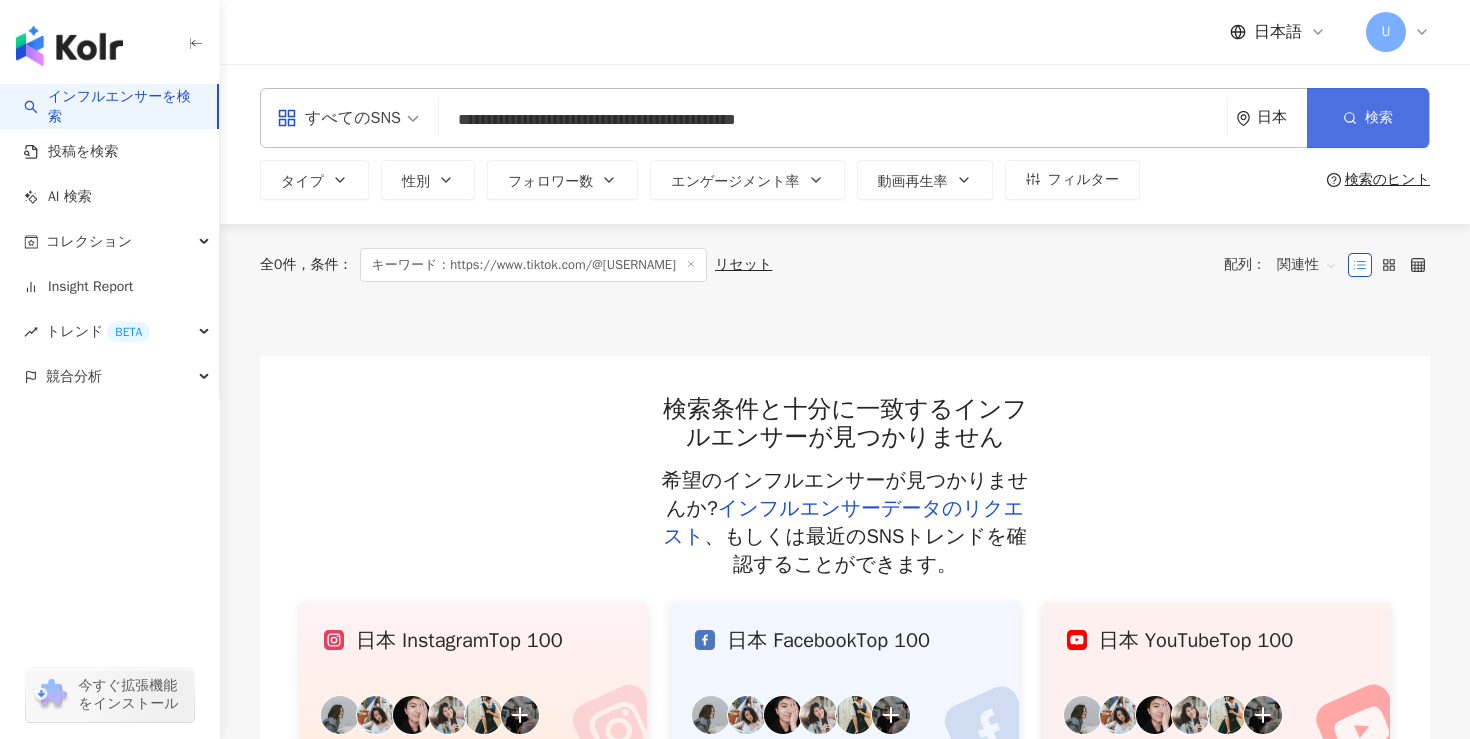 click on "検索" at bounding box center [1368, 118] 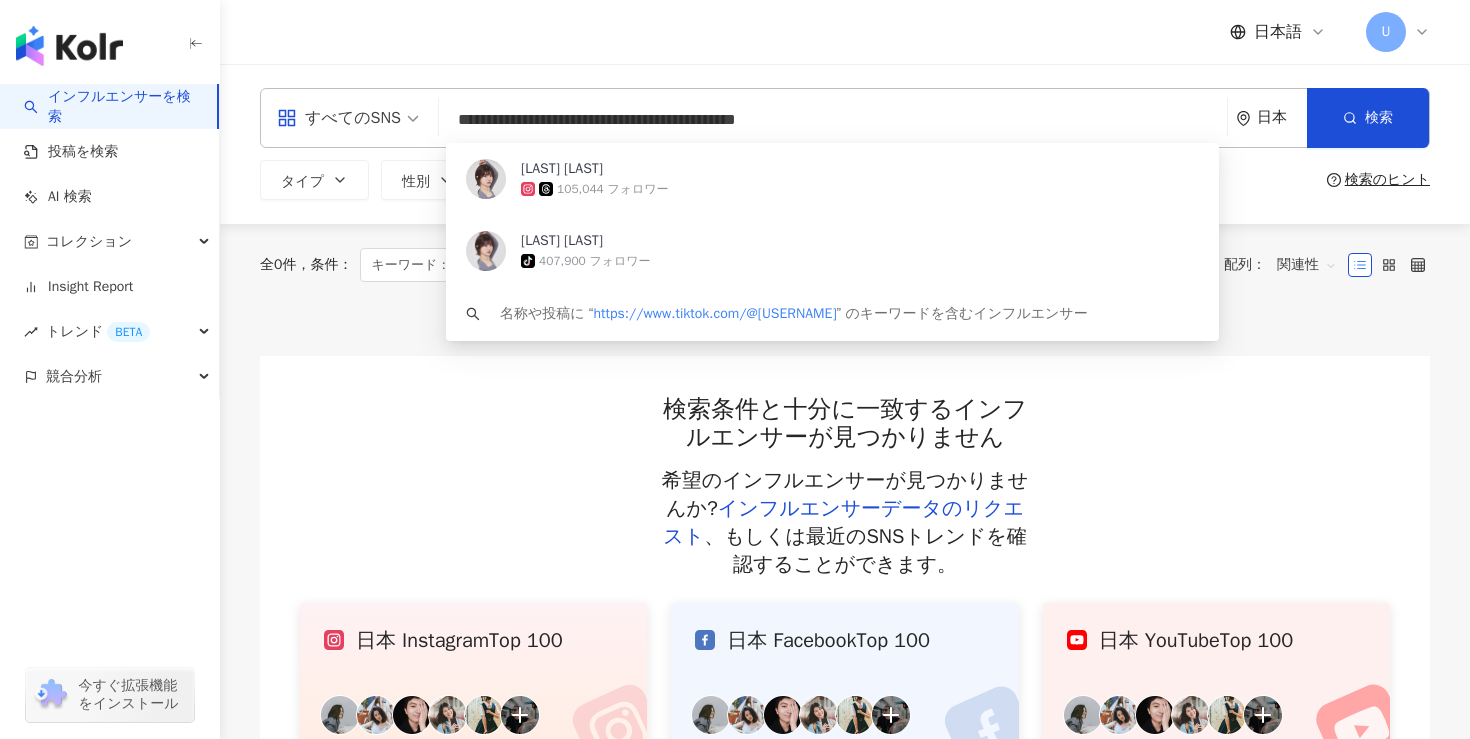 click on "**********" at bounding box center [833, 120] 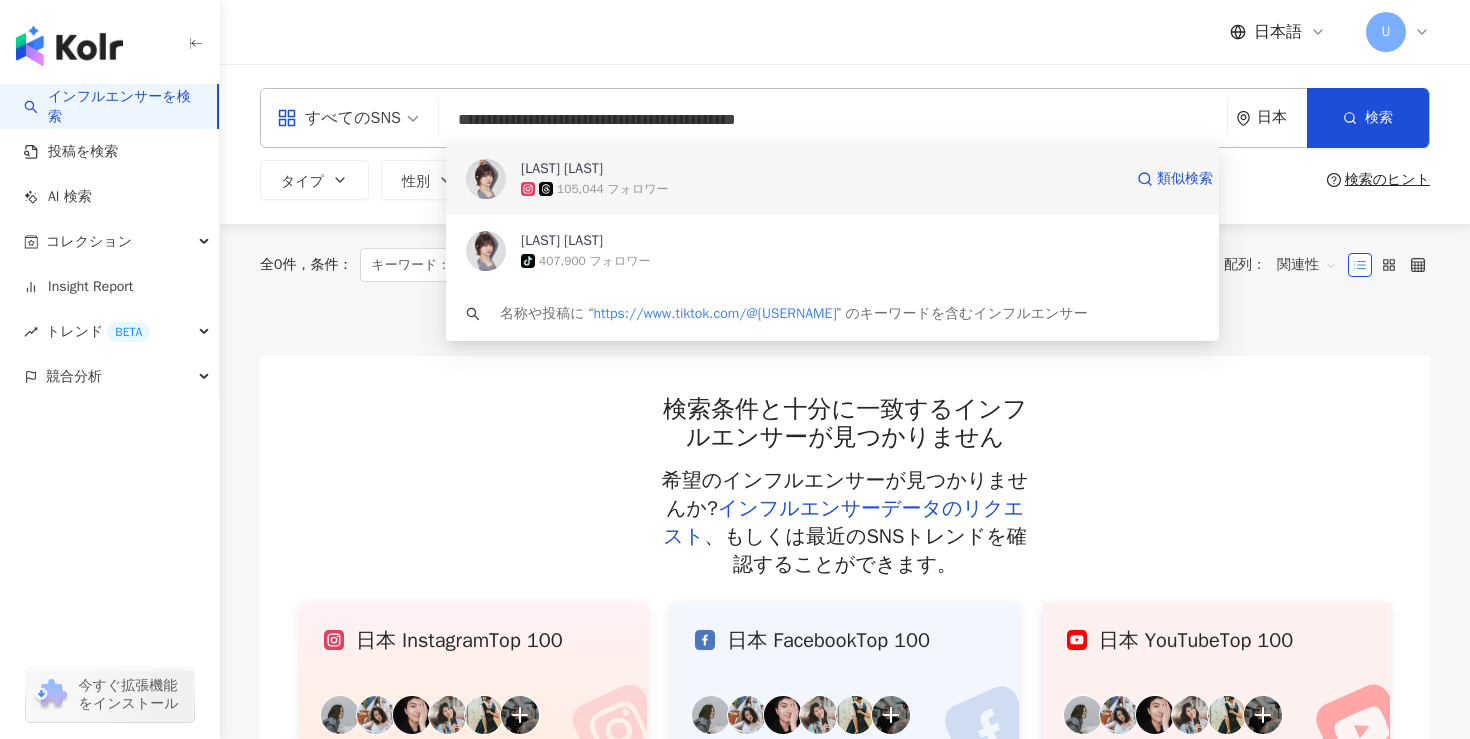 click on "105,044   フォロワー" at bounding box center (821, 189) 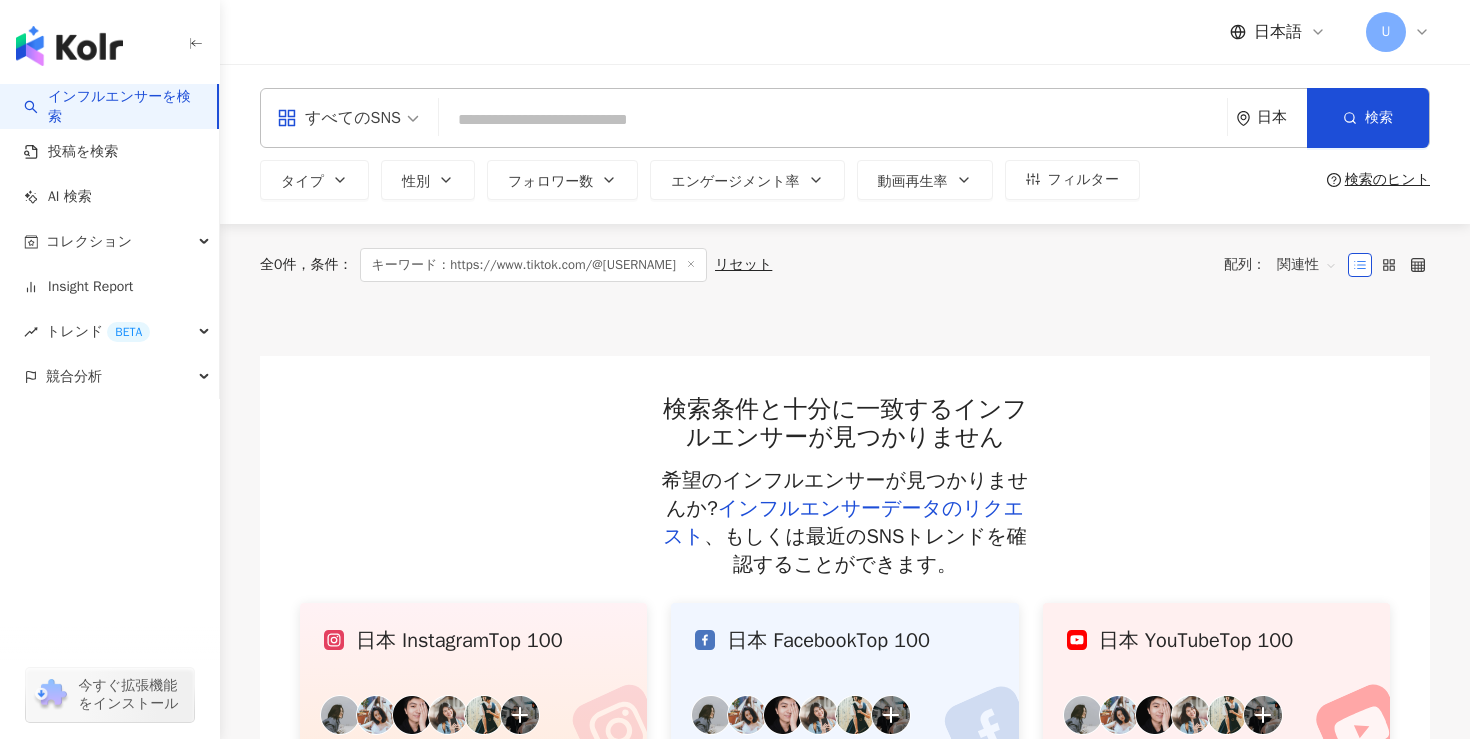 click at bounding box center [833, 120] 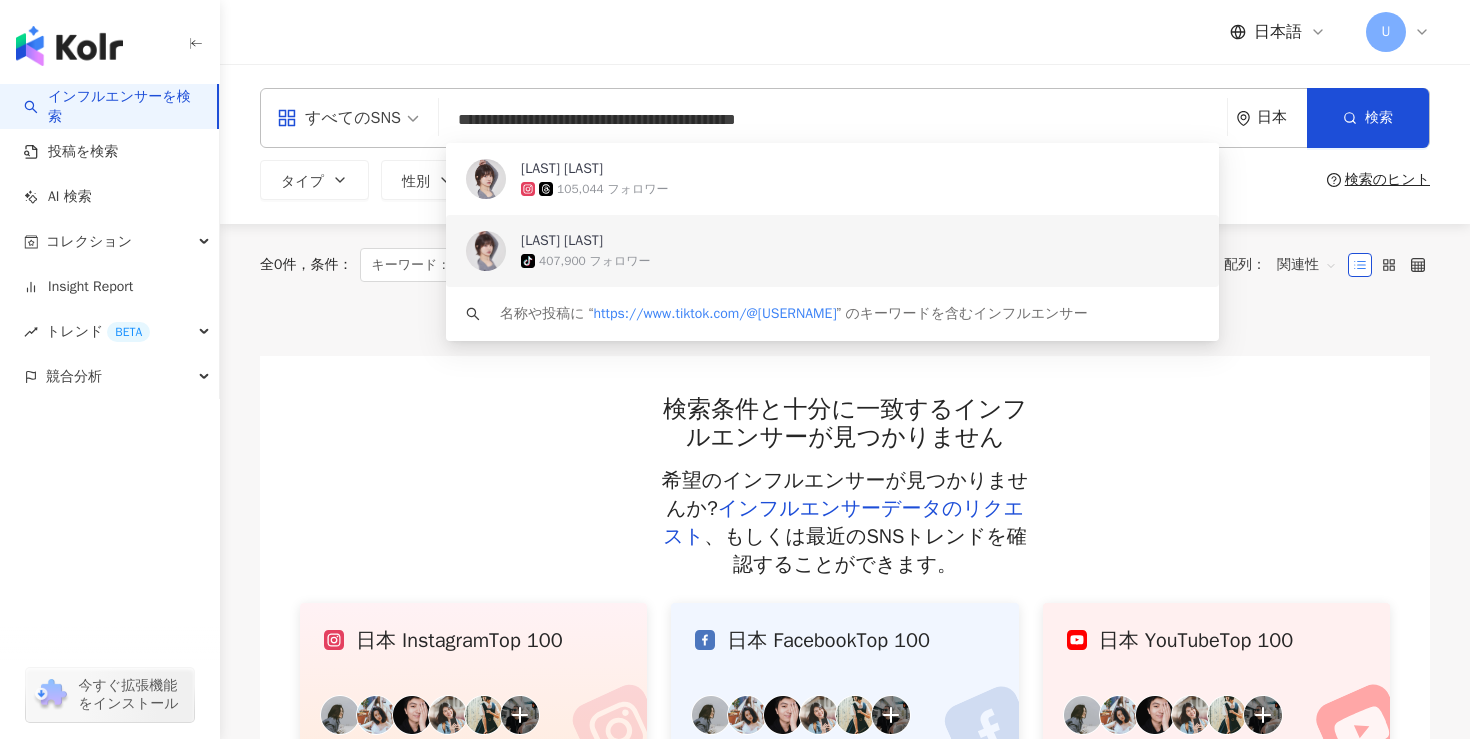 click on "[FIRST] [LAST]" at bounding box center [821, 241] 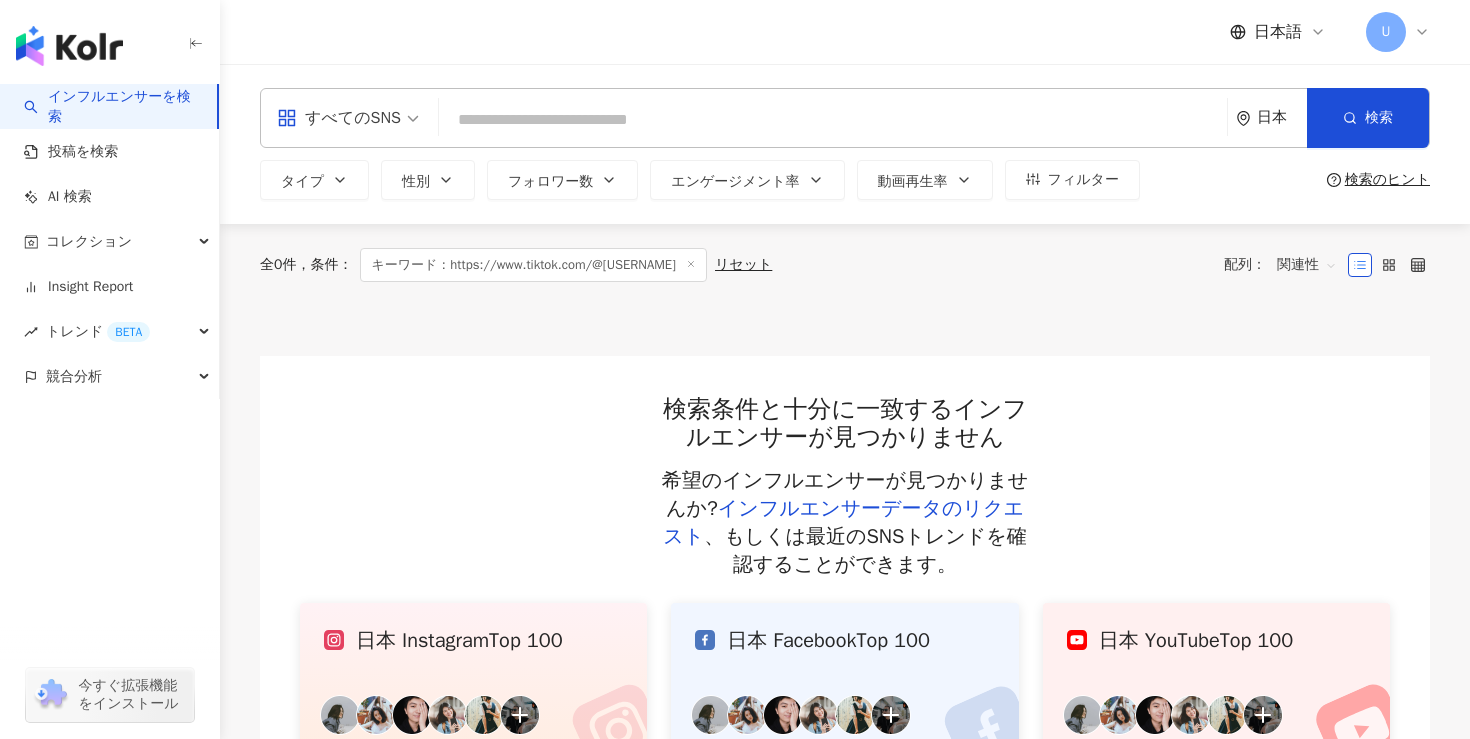 click at bounding box center (833, 120) 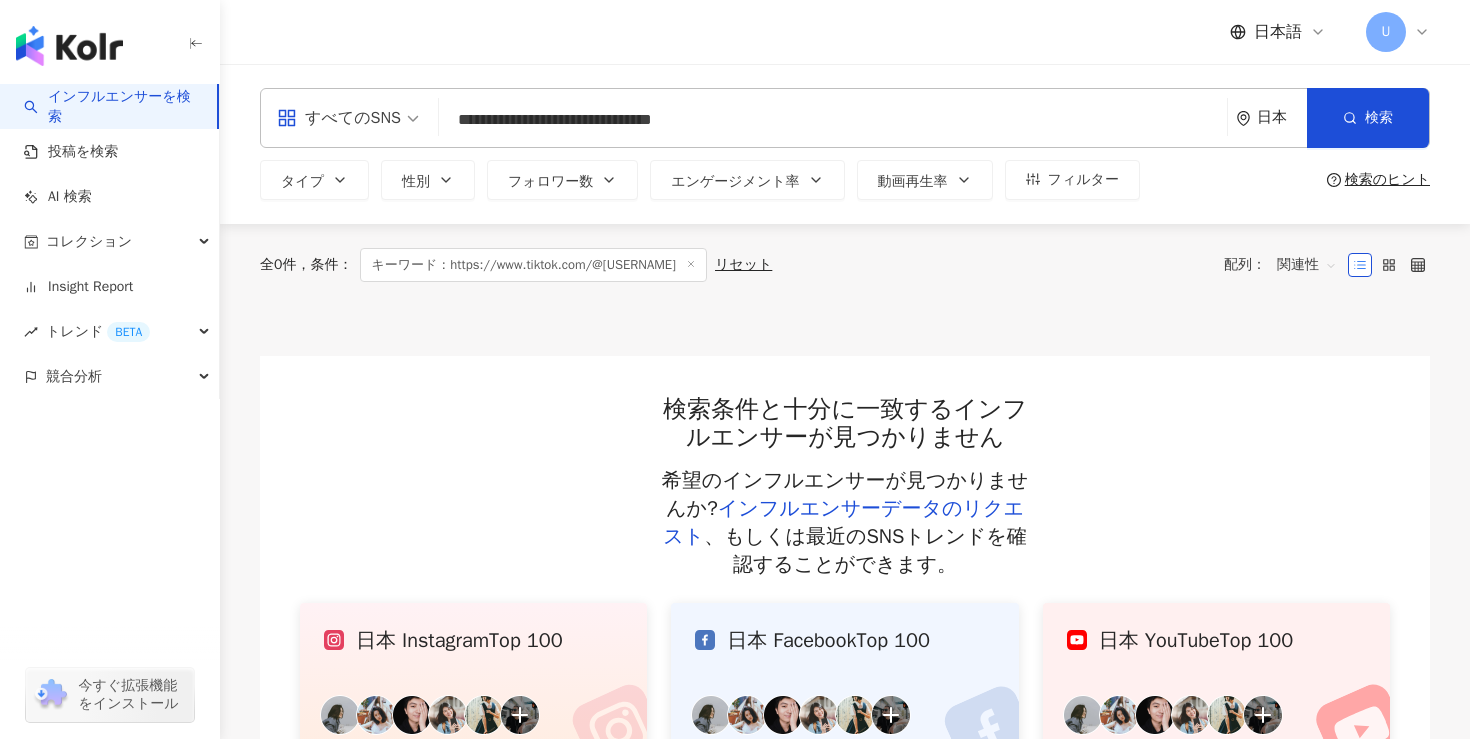 type on "**********" 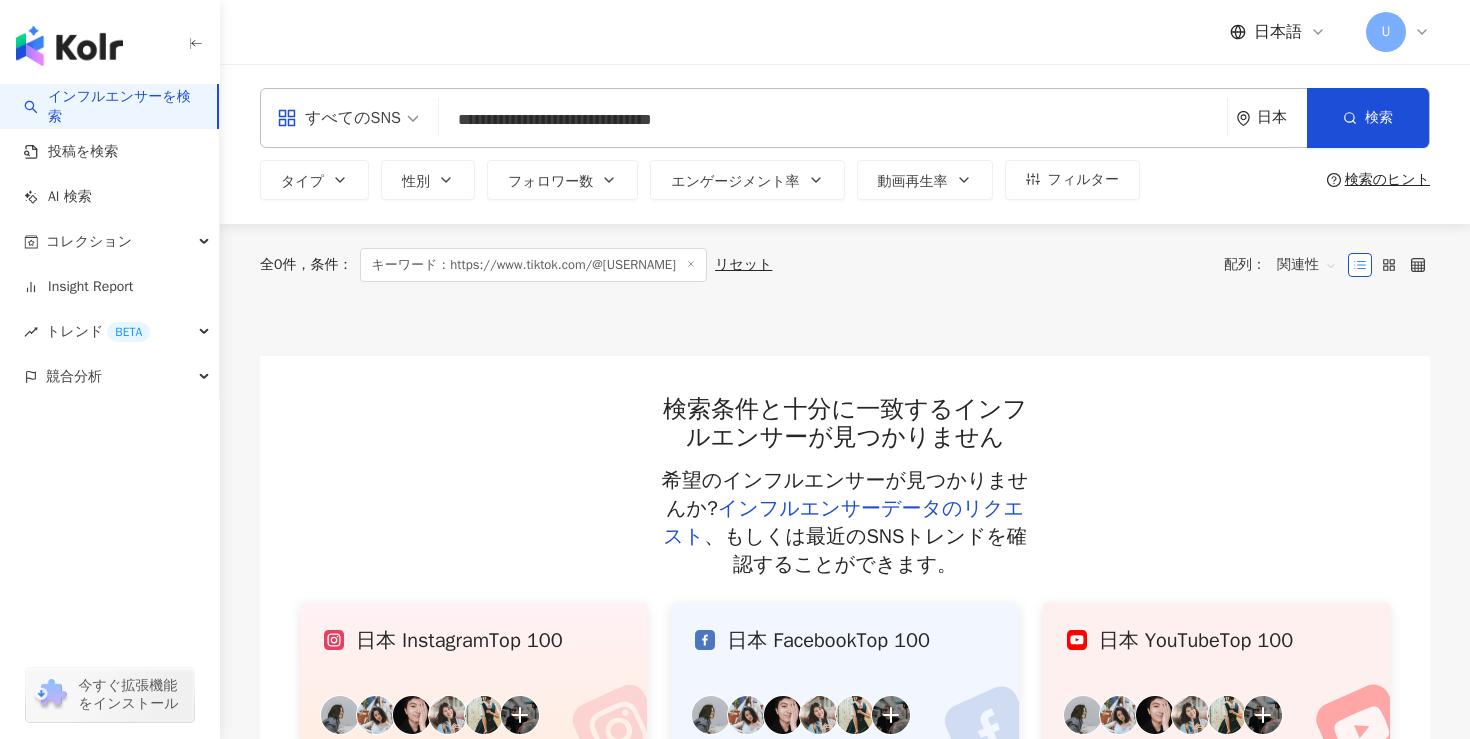 click on "**********" at bounding box center [833, 120] 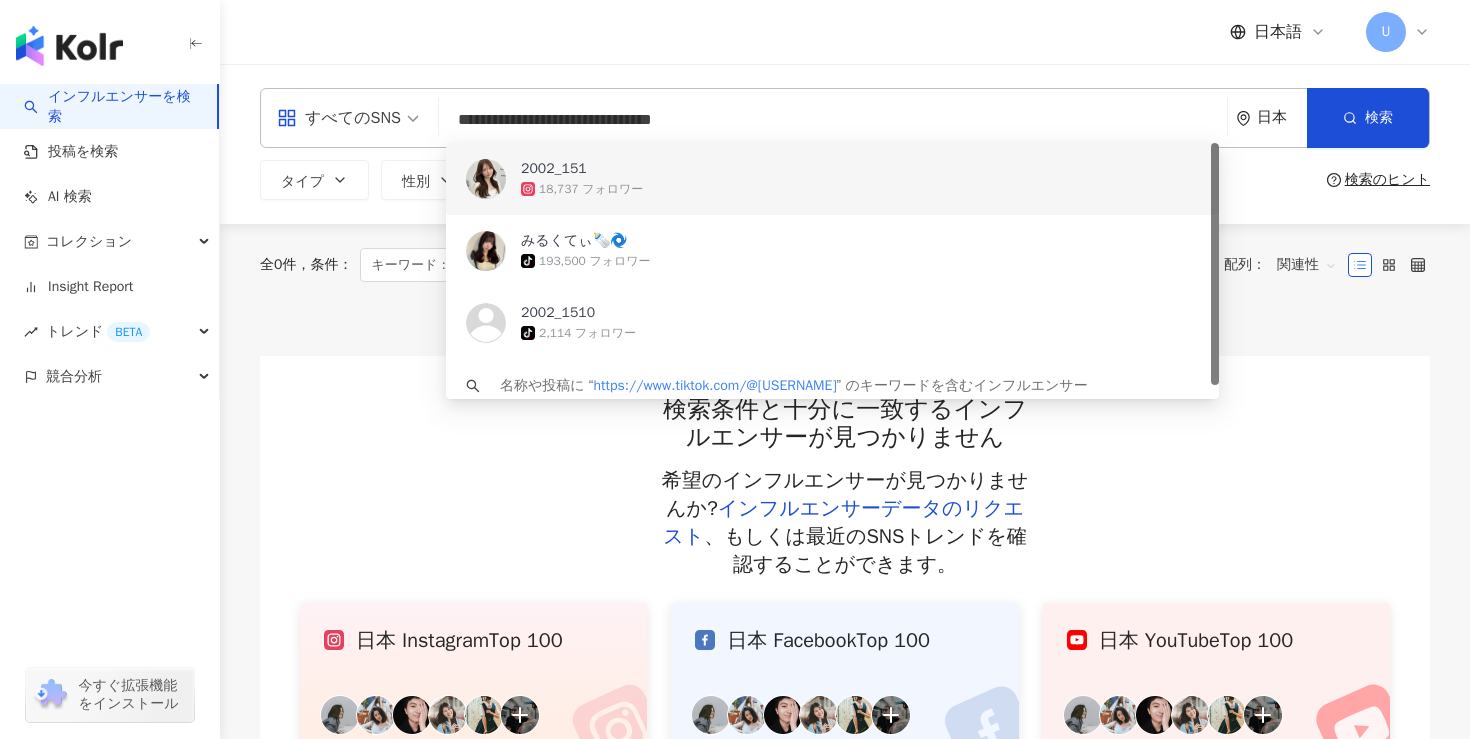 click on "2002_151 18,737   フォロワー" at bounding box center (832, 179) 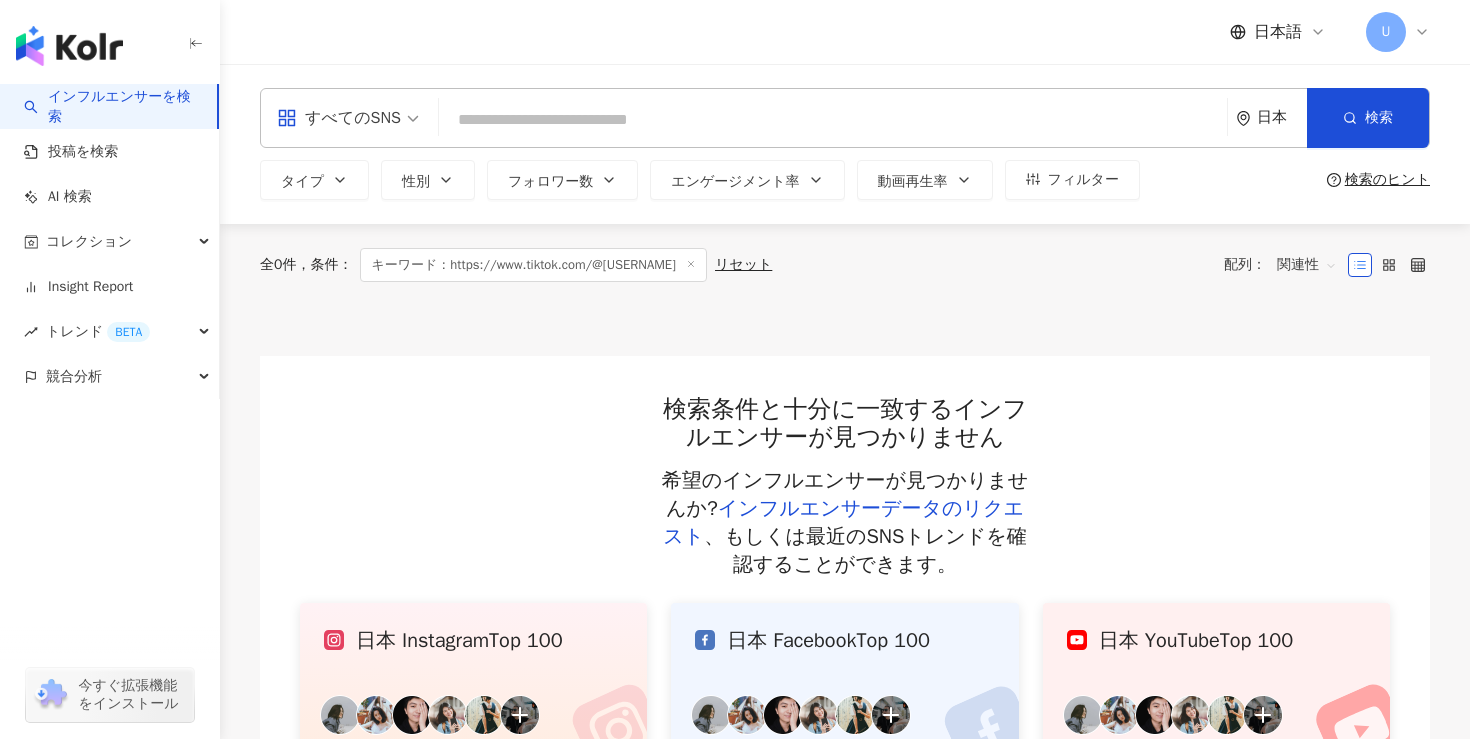 click at bounding box center (833, 120) 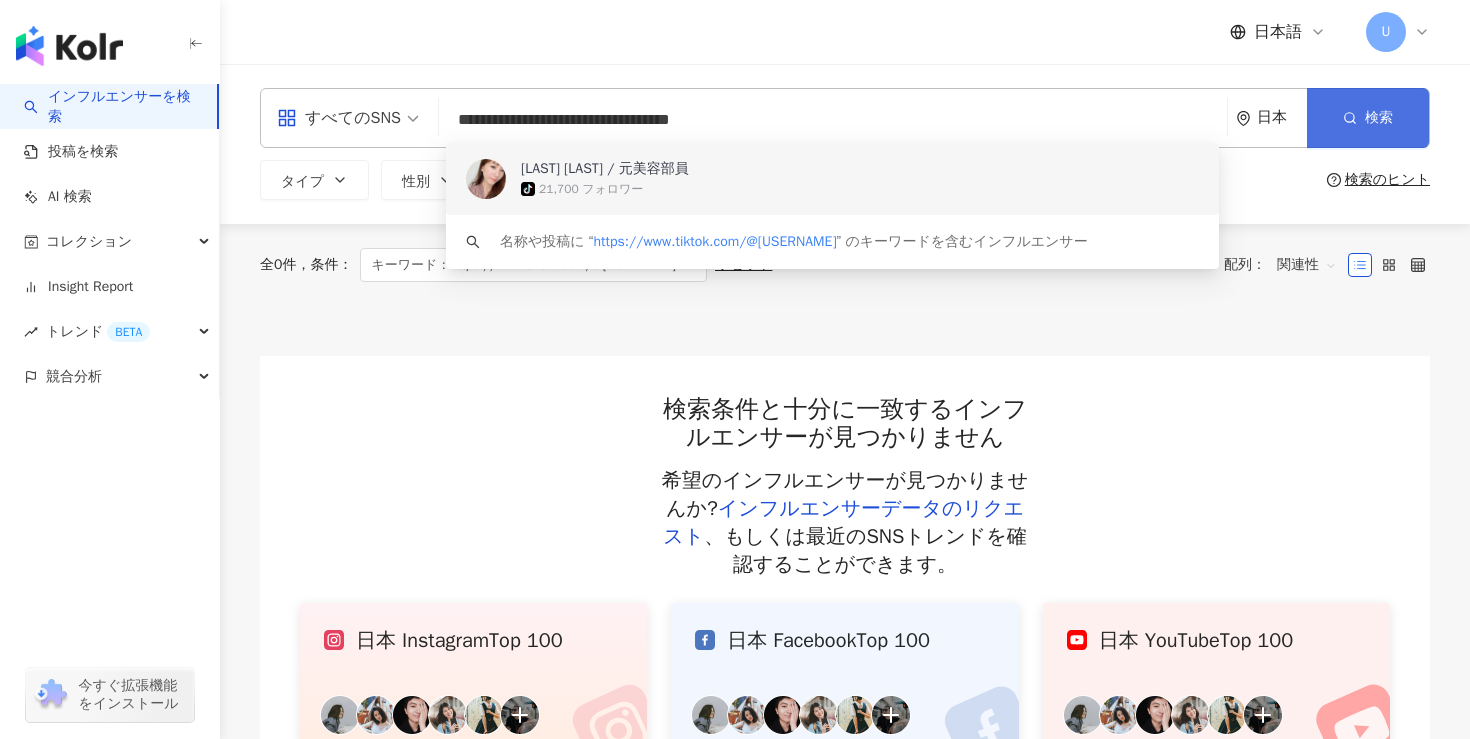 click on "検索" at bounding box center (1368, 118) 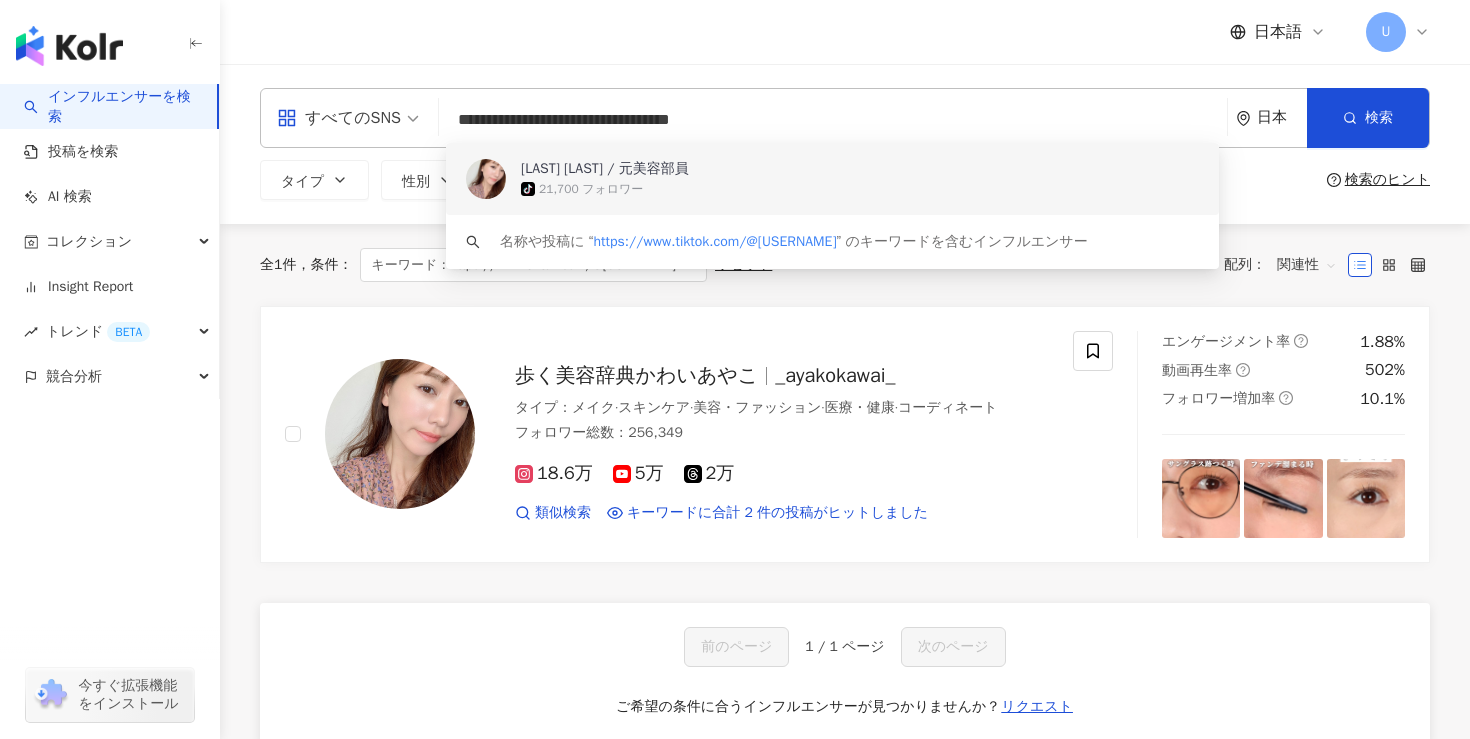 drag, startPoint x: 844, startPoint y: 115, endPoint x: 960, endPoint y: 99, distance: 117.09825 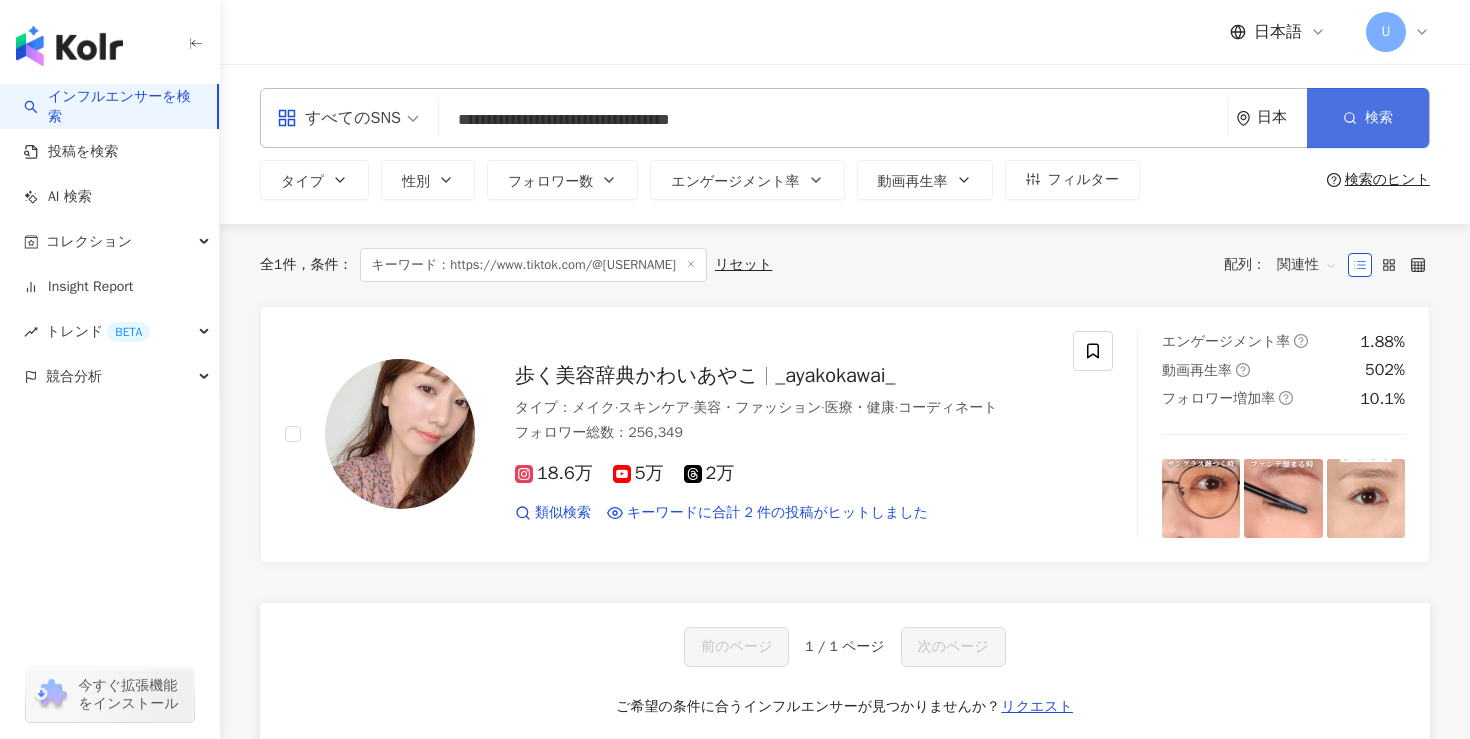 click on "検索" at bounding box center (1368, 118) 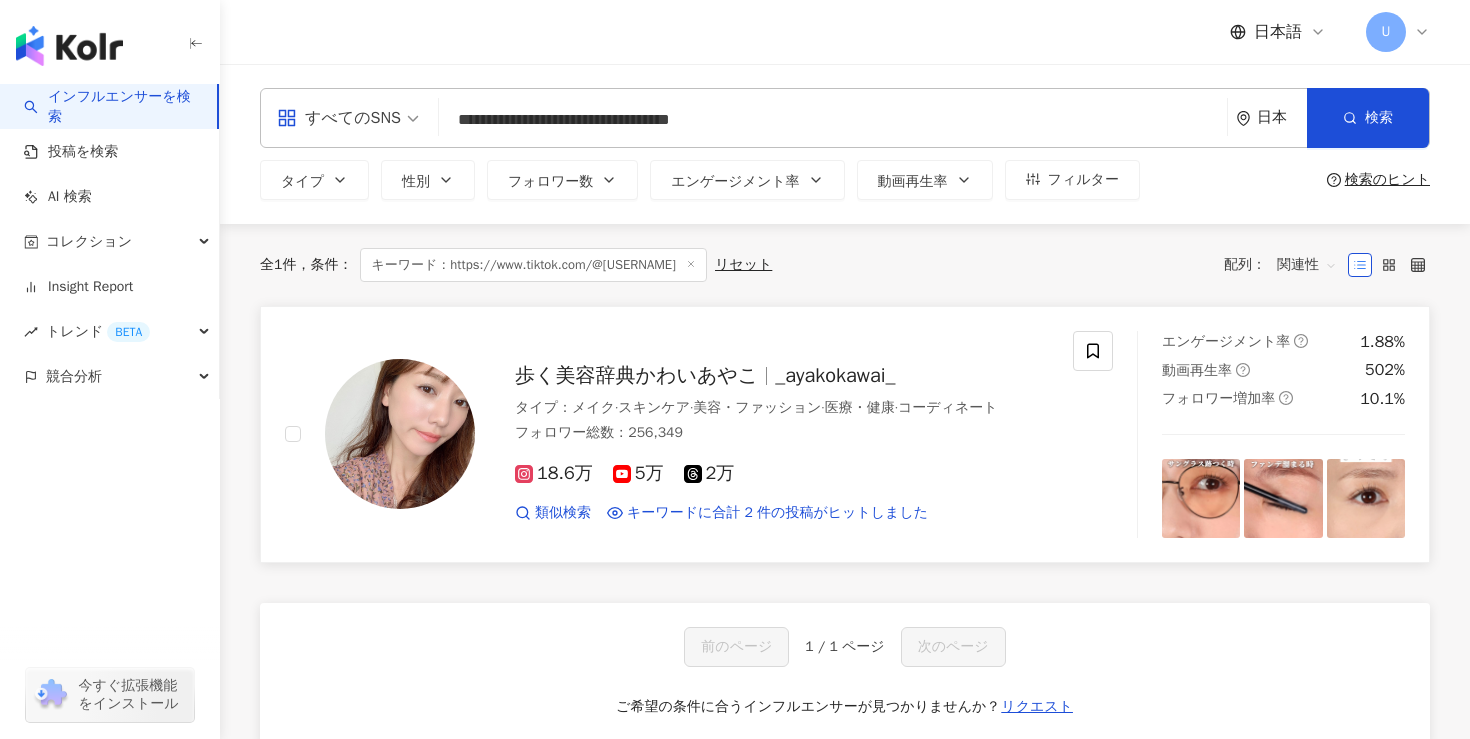 click on "歩く美容辞典かわいあやこ" at bounding box center (636, 375) 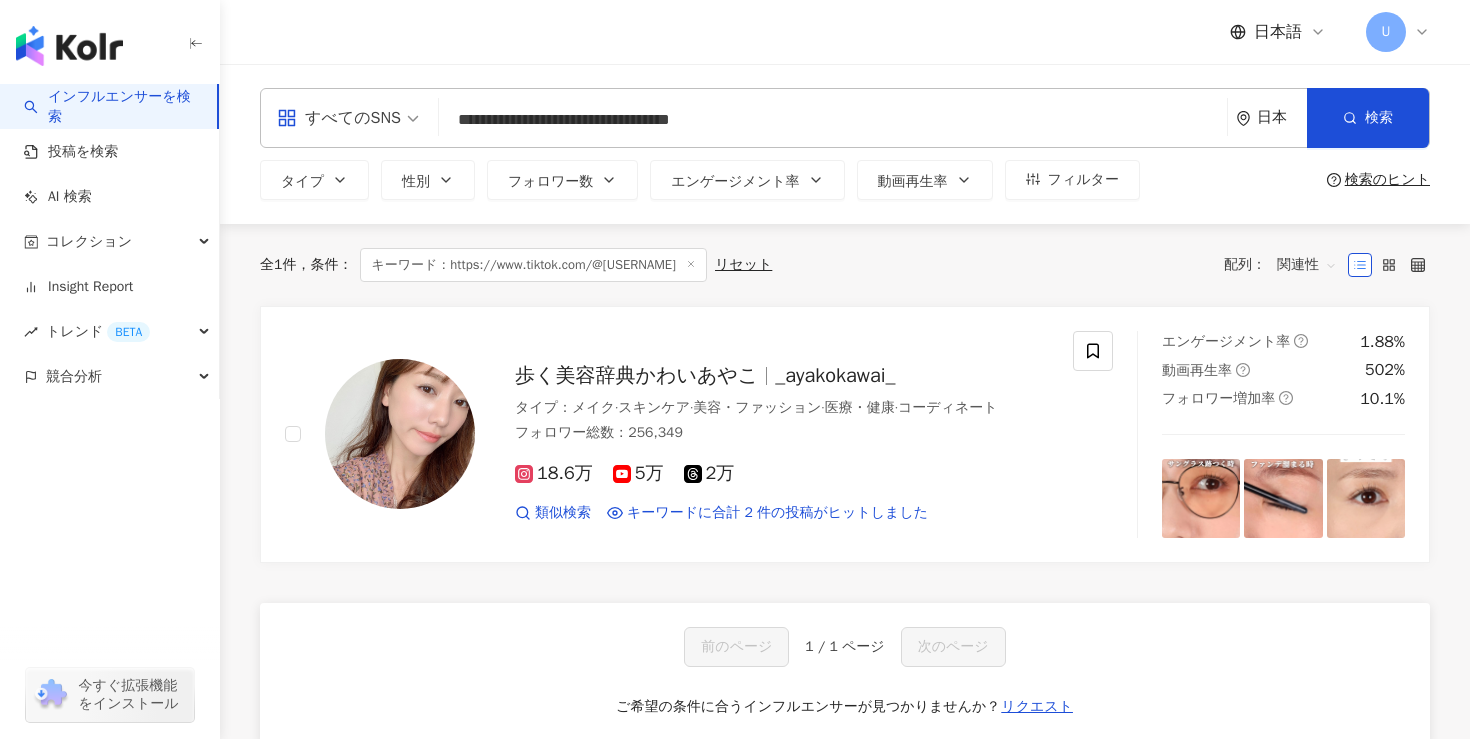 click on "**********" at bounding box center (833, 120) 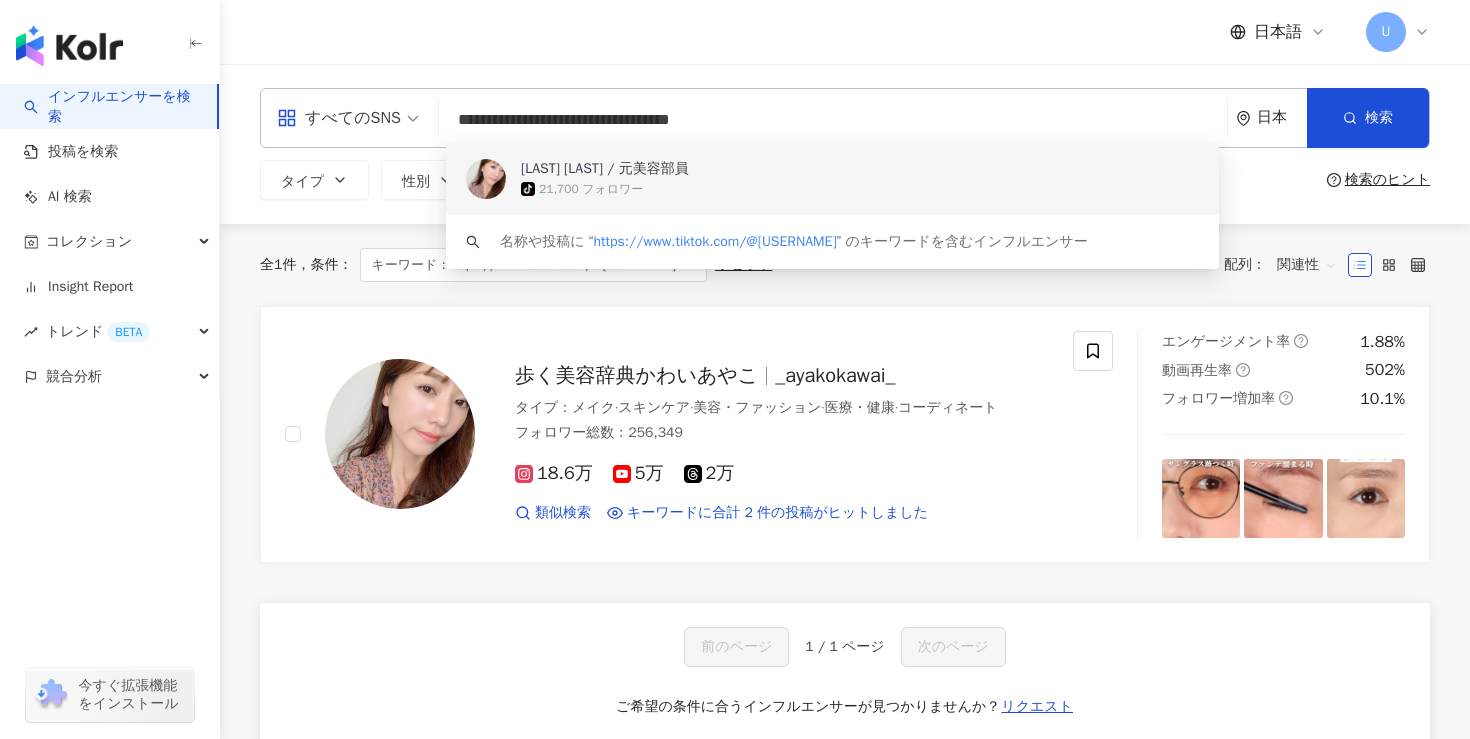 click on "**********" at bounding box center [833, 120] 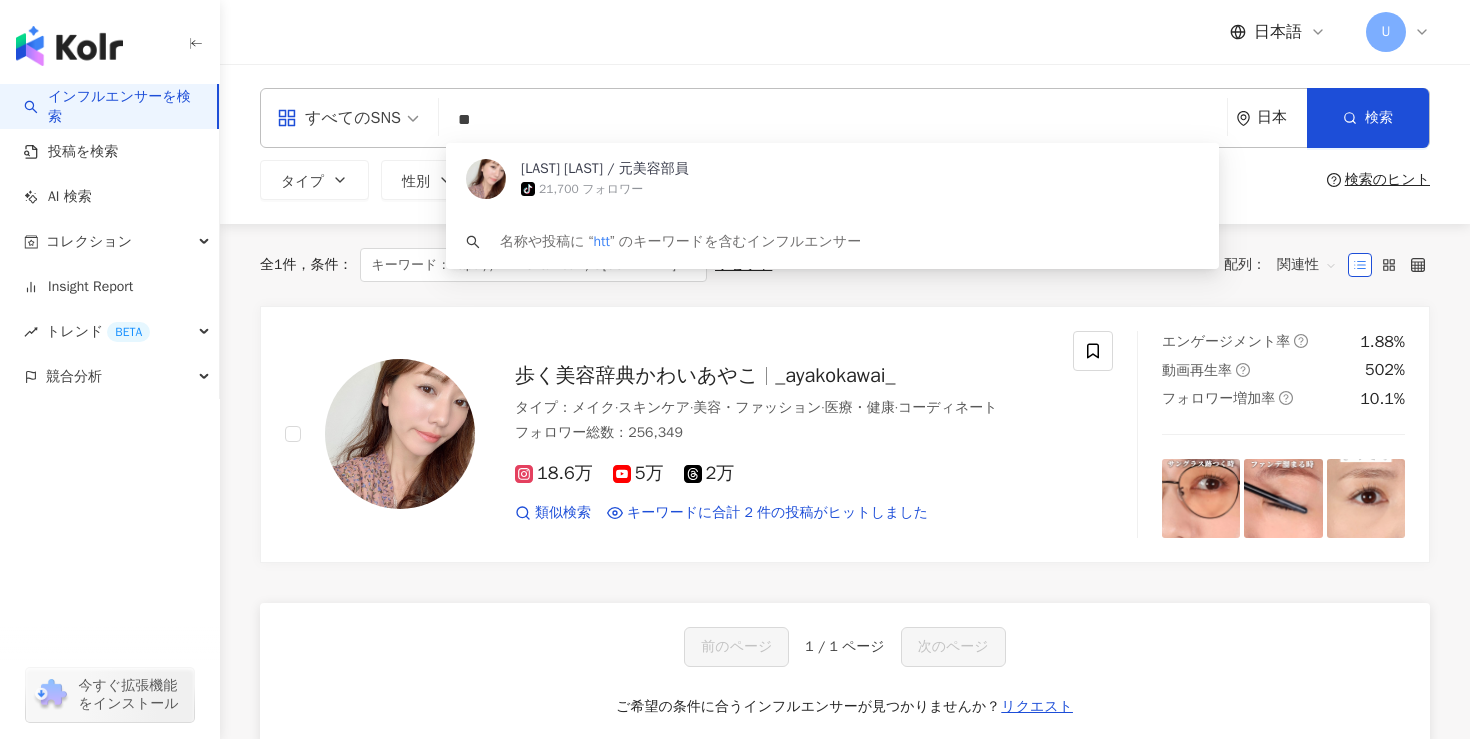 type on "*" 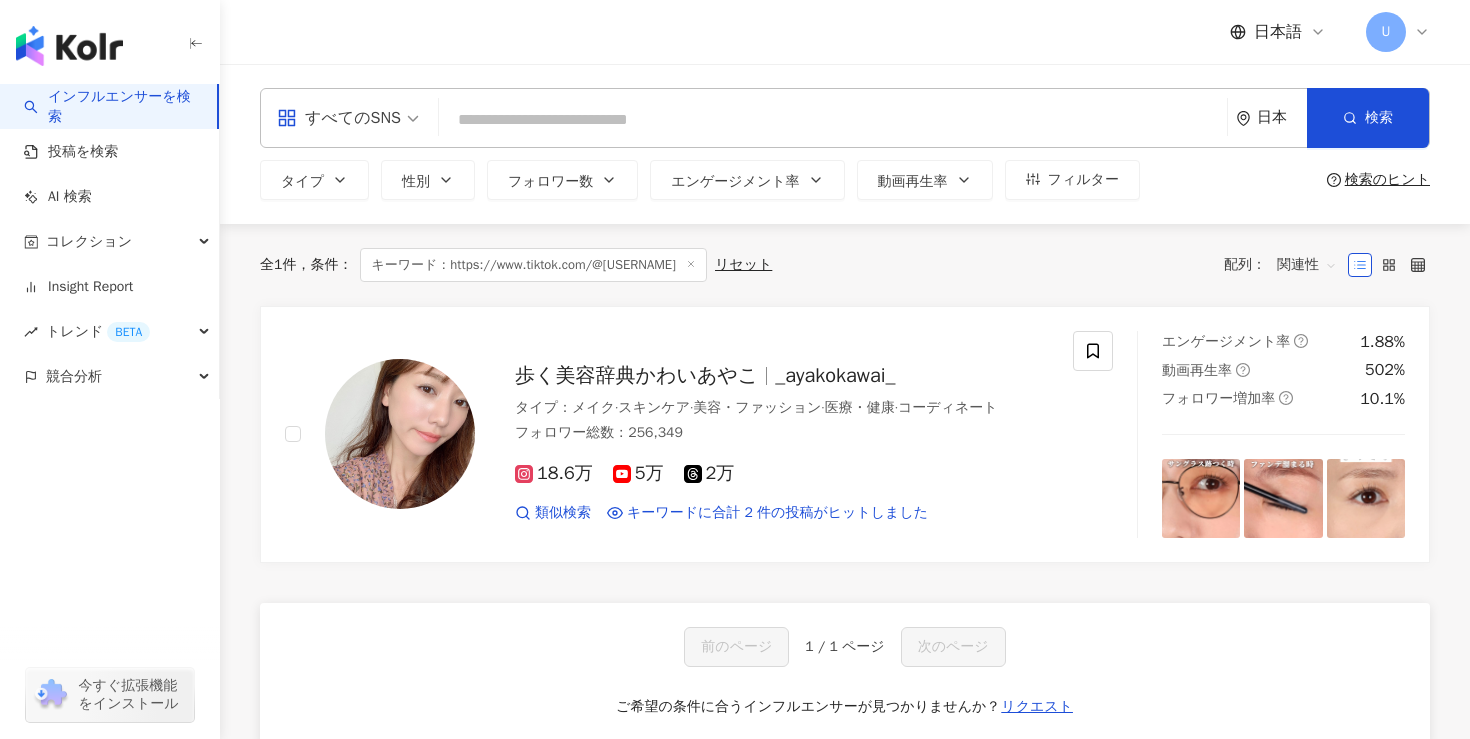 paste on "**********" 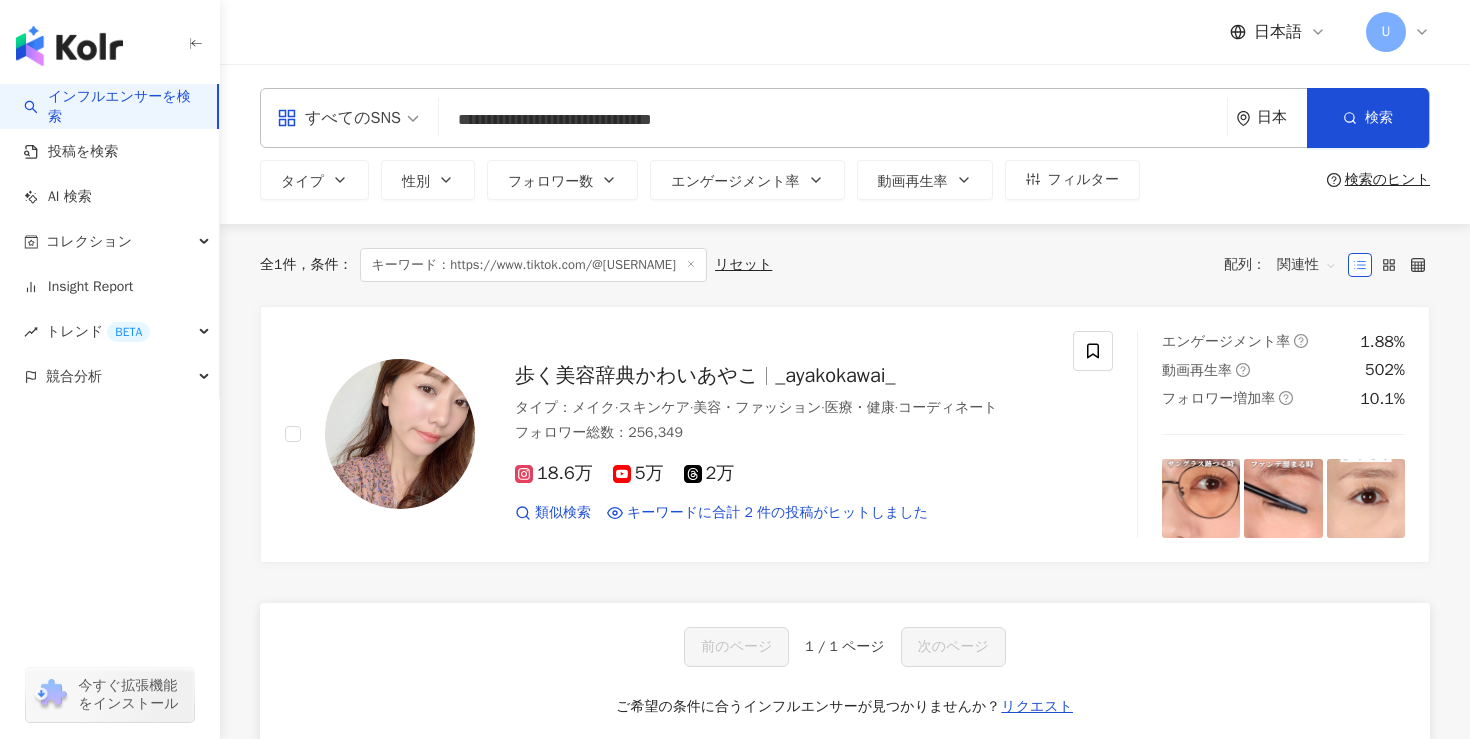 type on "**********" 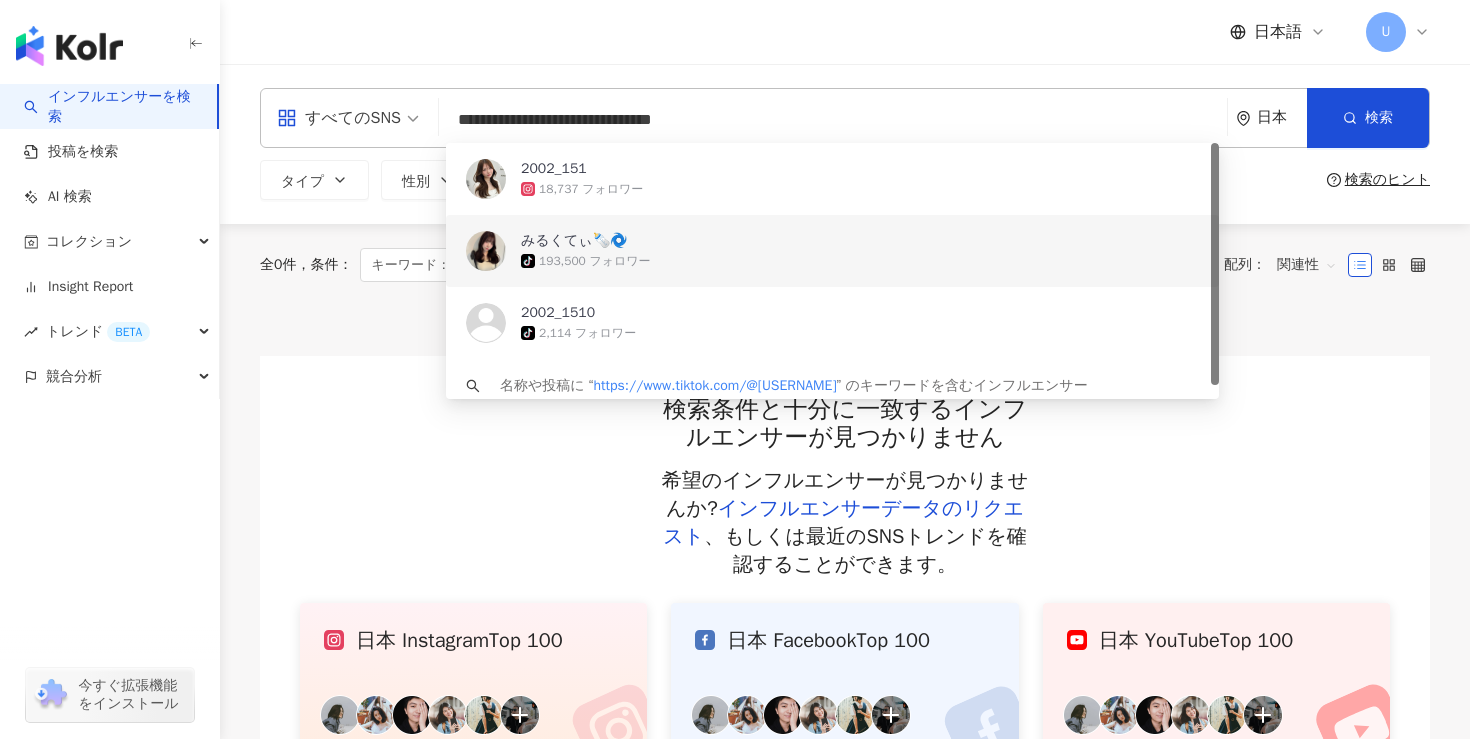 click on "tiktok-icon 193,500   フォロワー" at bounding box center (860, 261) 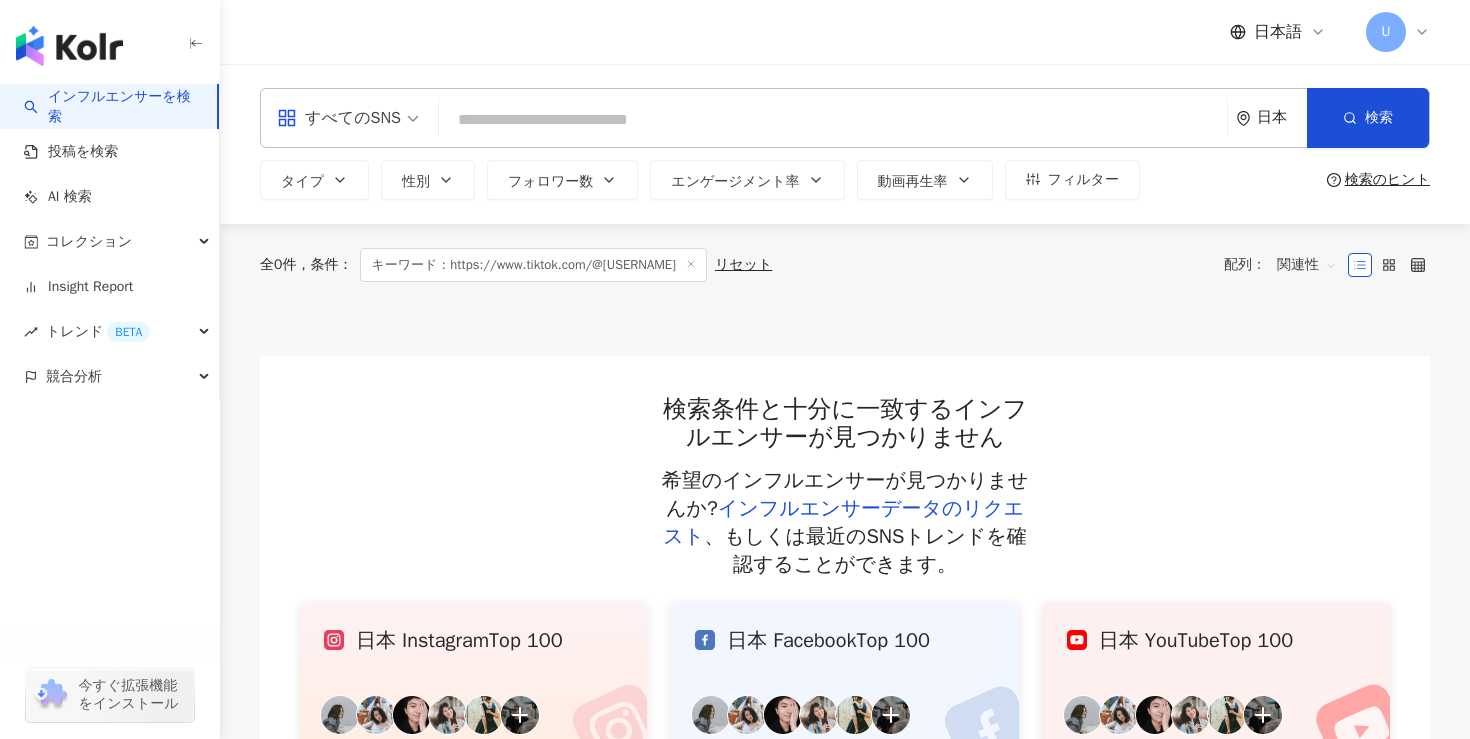 paste on "**********" 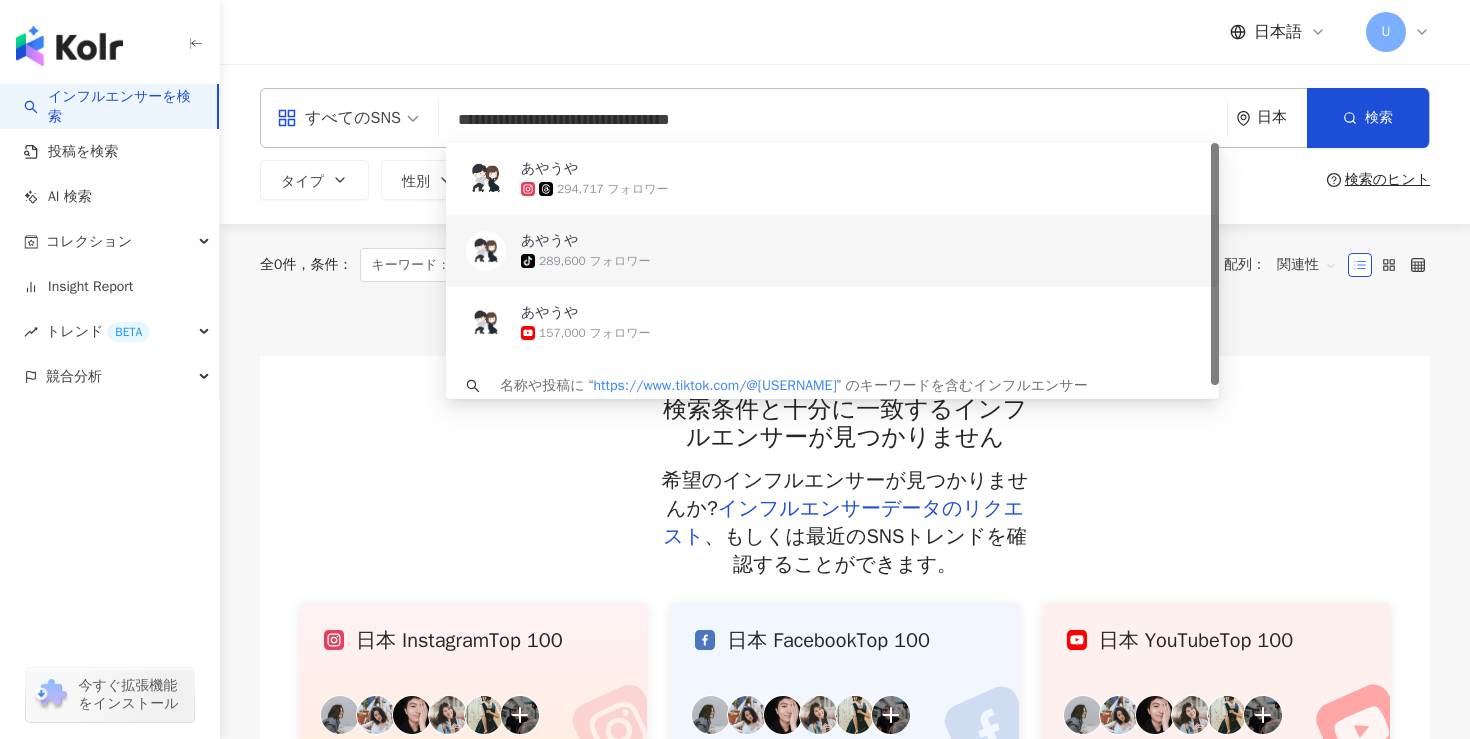 click on "あやうや" at bounding box center [821, 241] 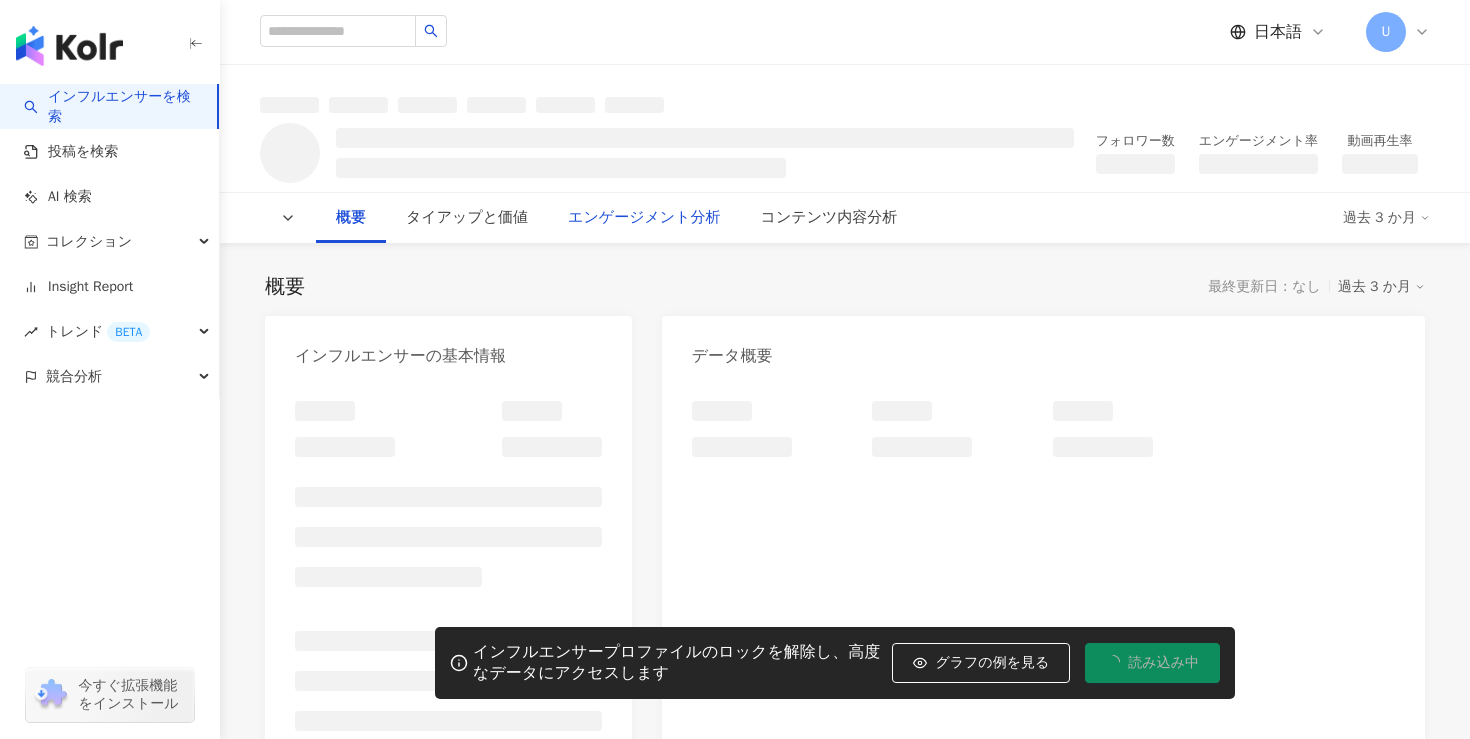 scroll, scrollTop: 0, scrollLeft: 0, axis: both 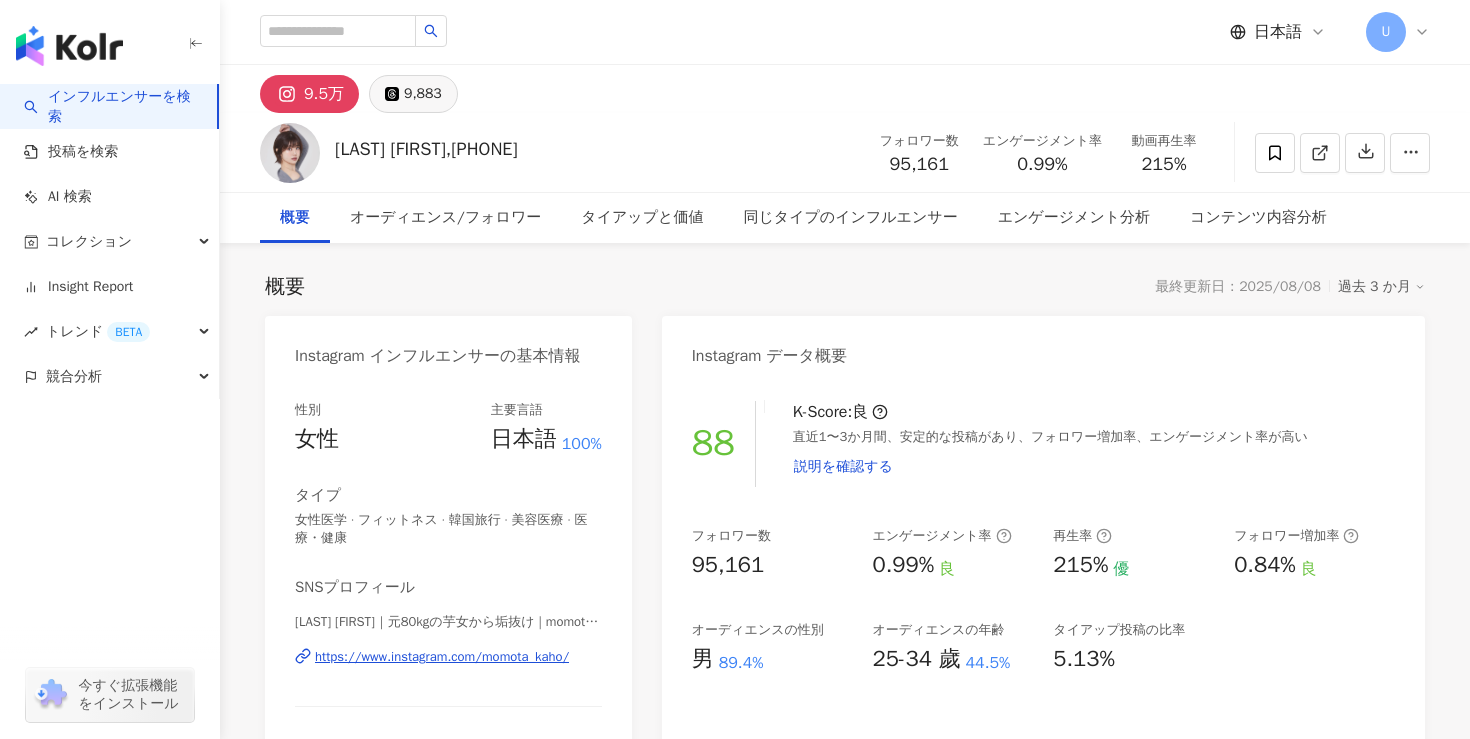 click on "9,883" at bounding box center [423, 94] 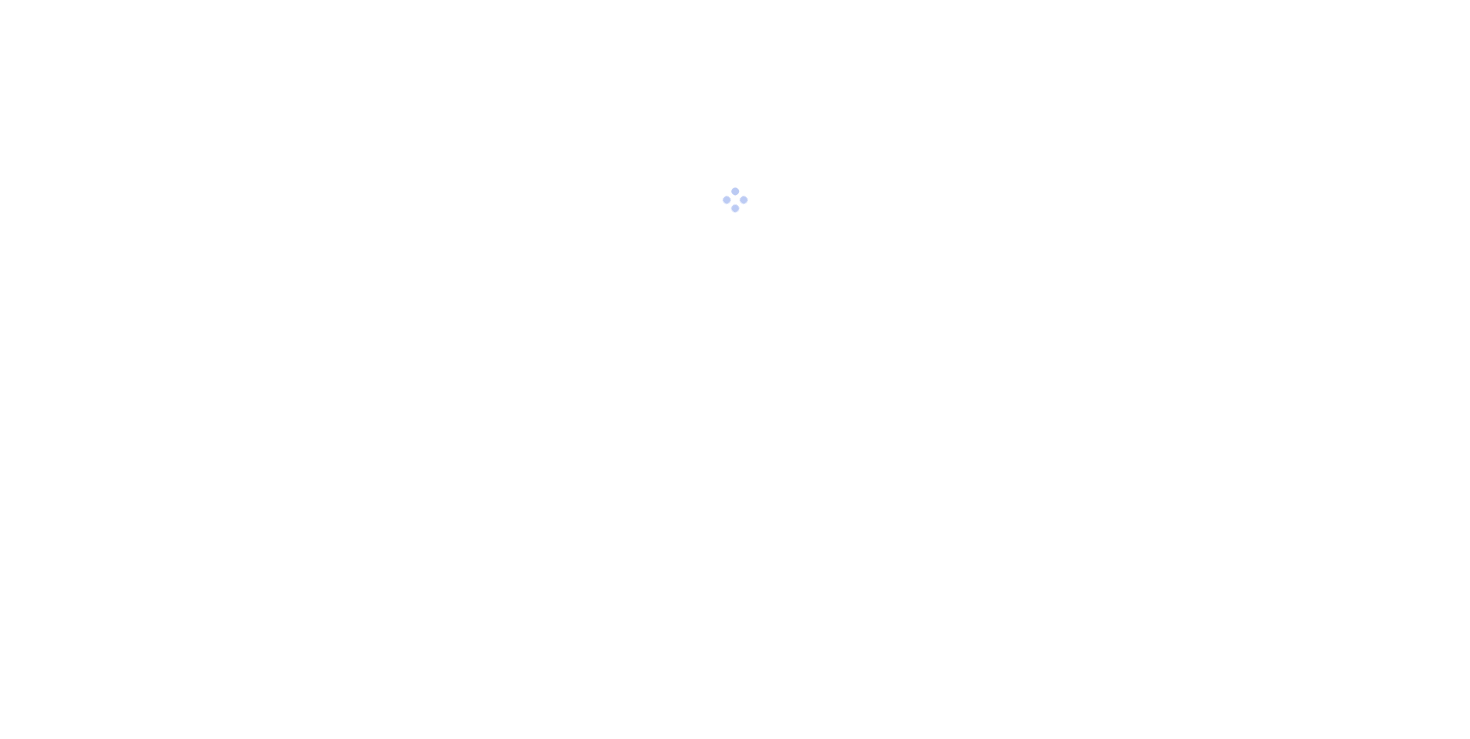 scroll, scrollTop: 0, scrollLeft: 0, axis: both 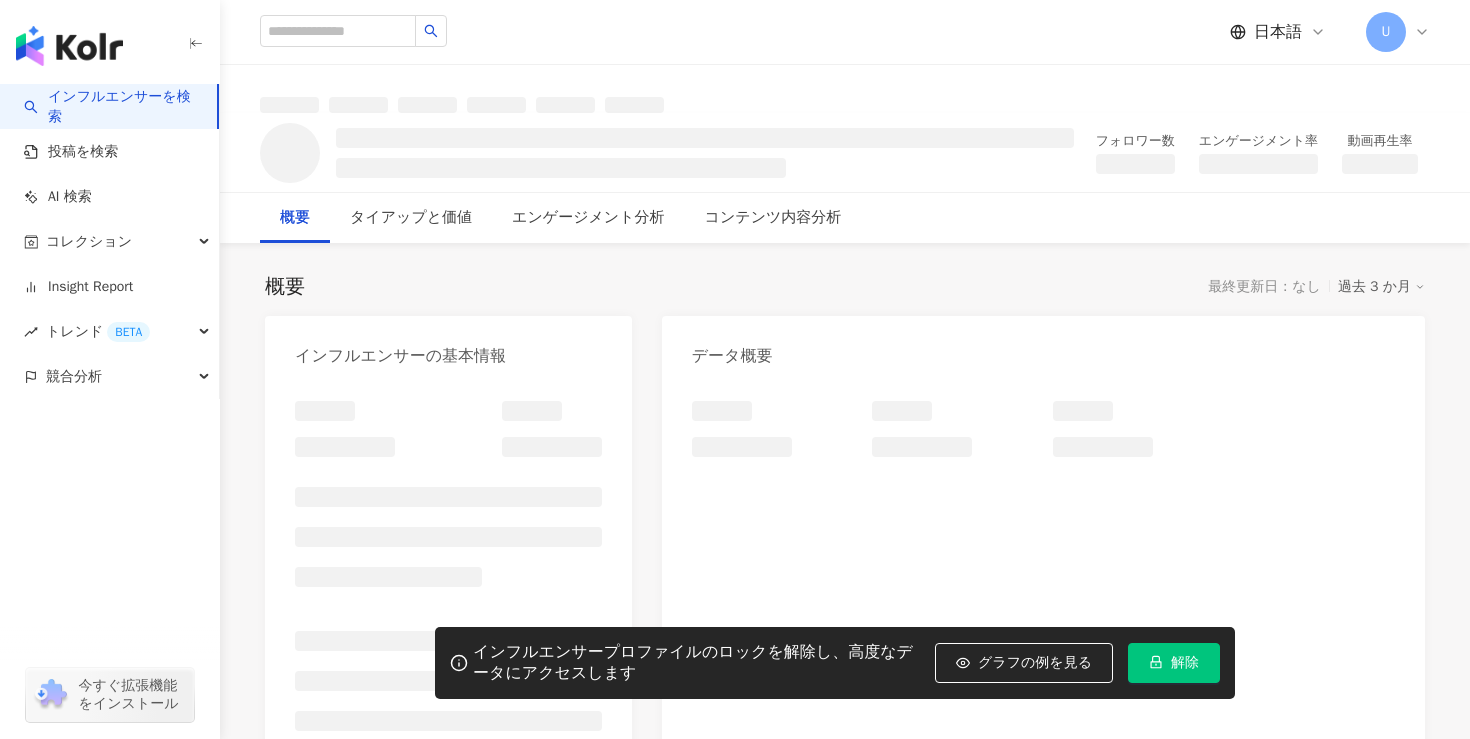 click on "解除" at bounding box center (1185, 663) 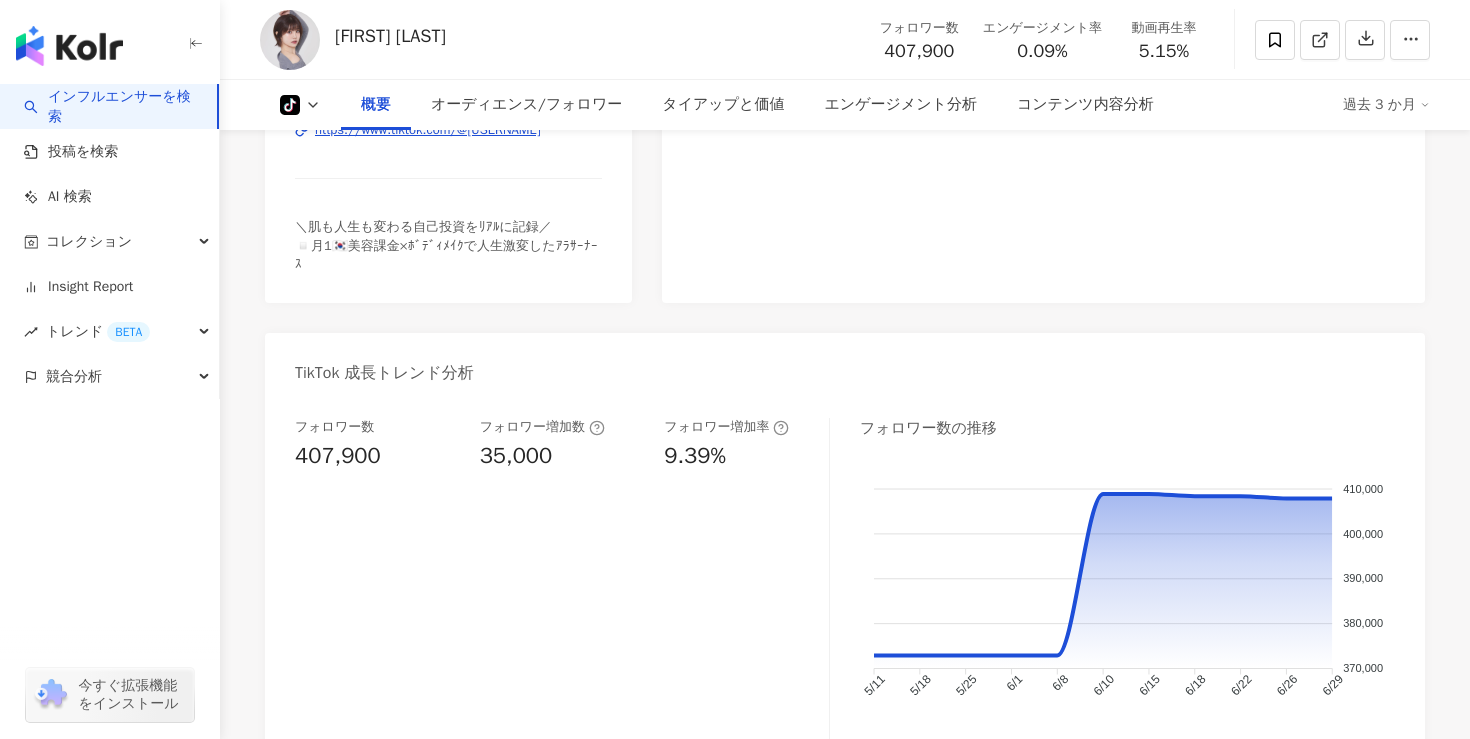 scroll, scrollTop: 519, scrollLeft: 0, axis: vertical 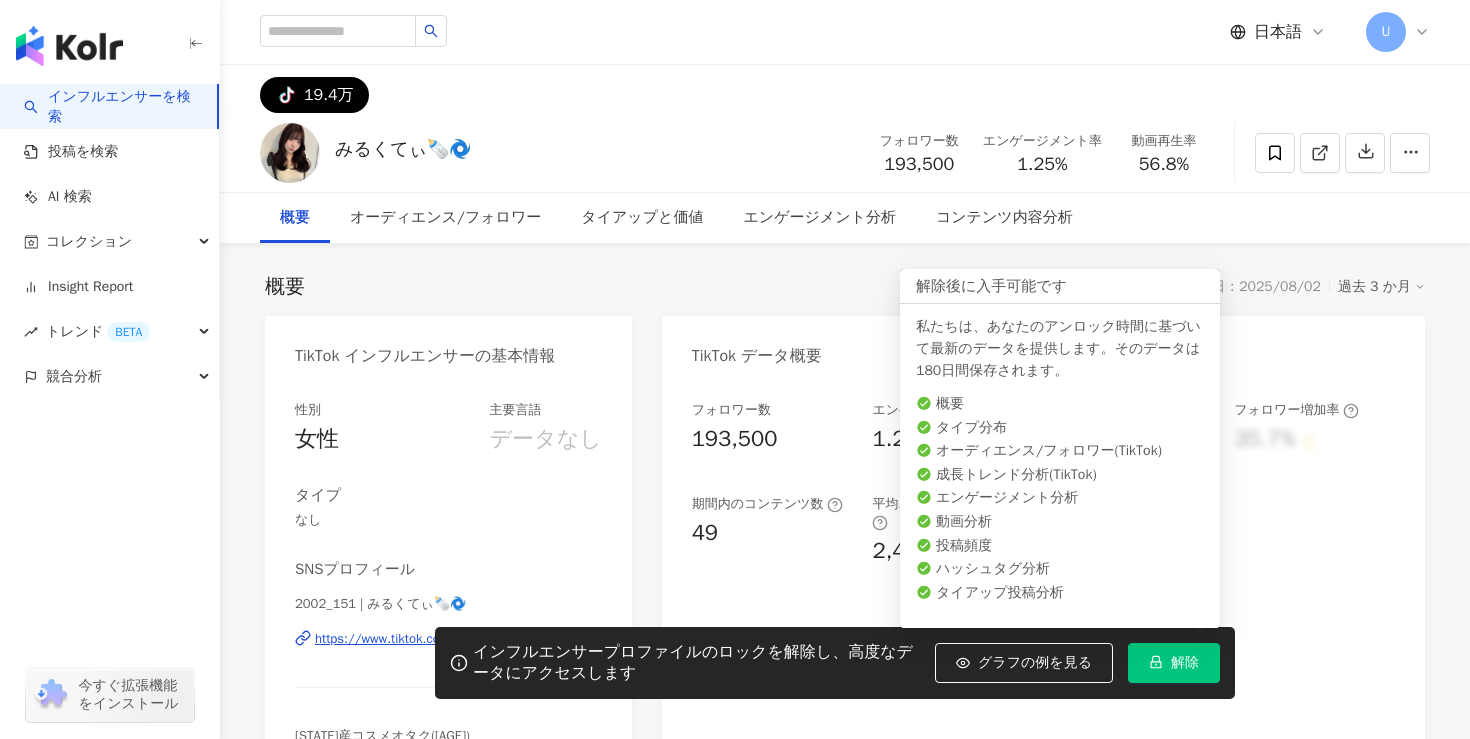 click 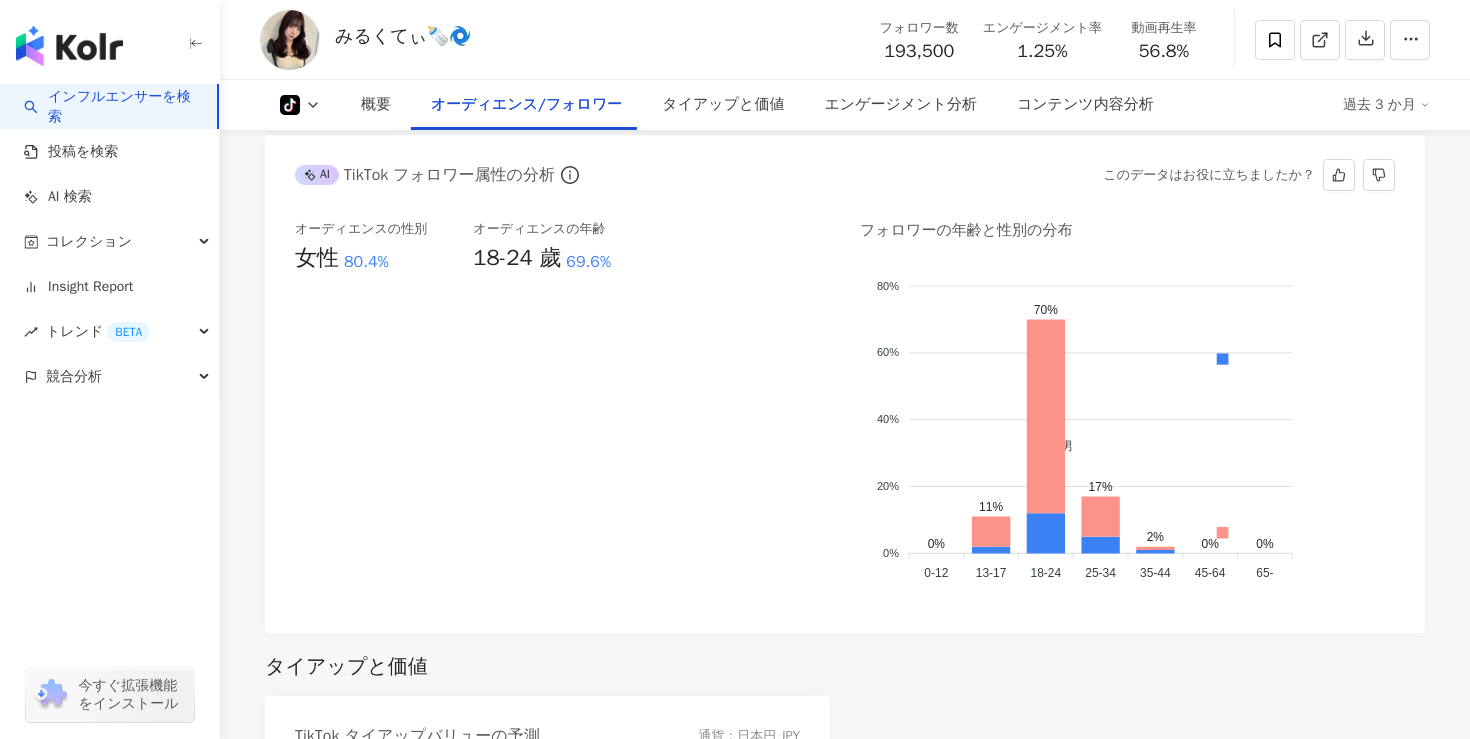 scroll, scrollTop: 1186, scrollLeft: 0, axis: vertical 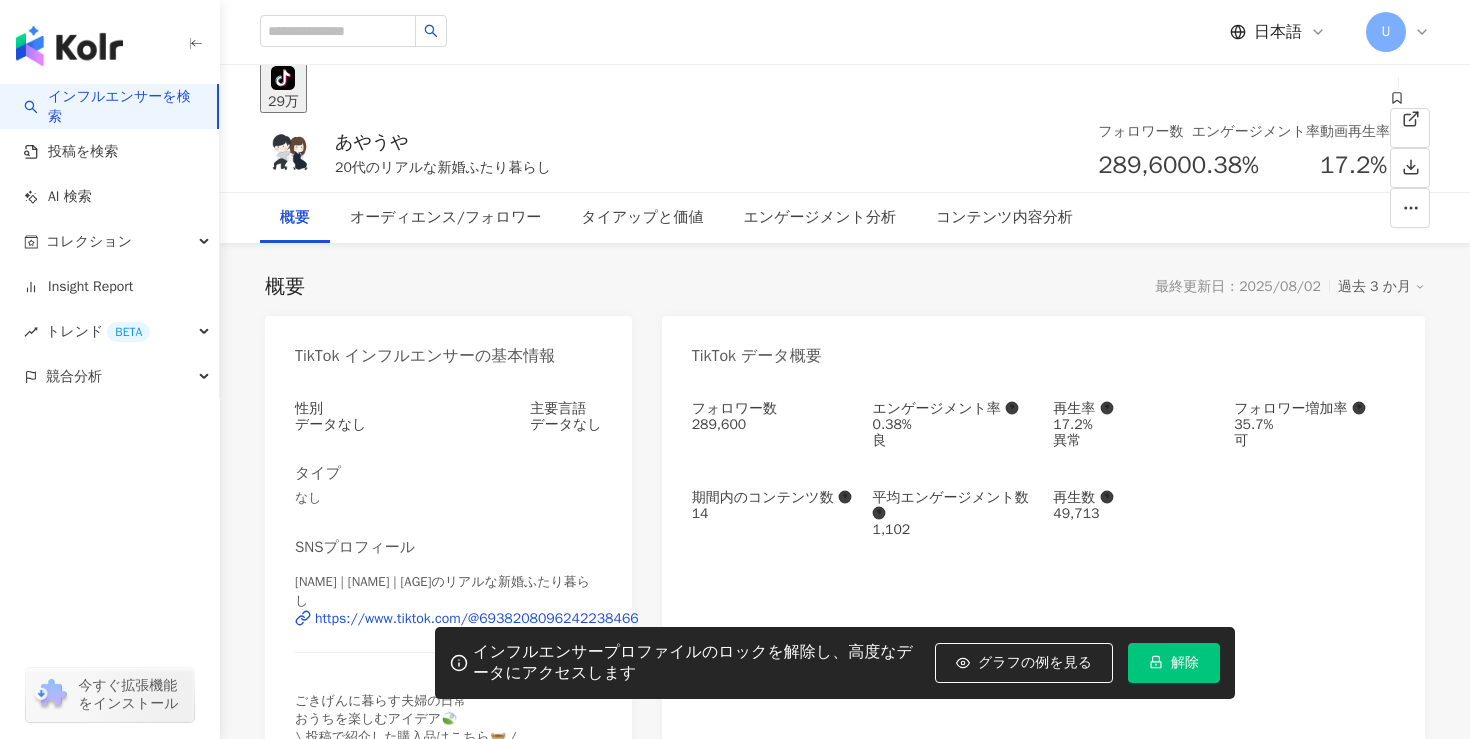click on "解除" at bounding box center (1185, 663) 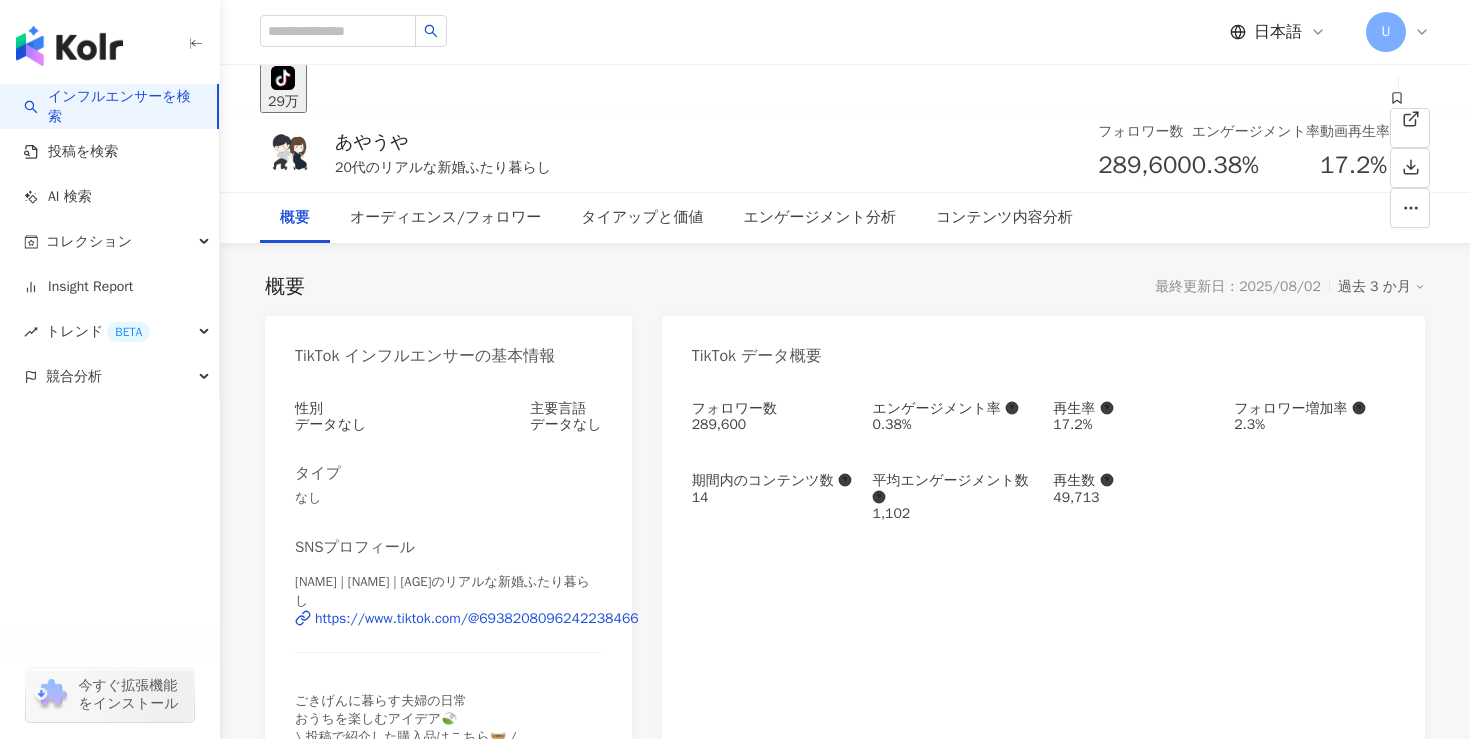 scroll, scrollTop: 1123, scrollLeft: 0, axis: vertical 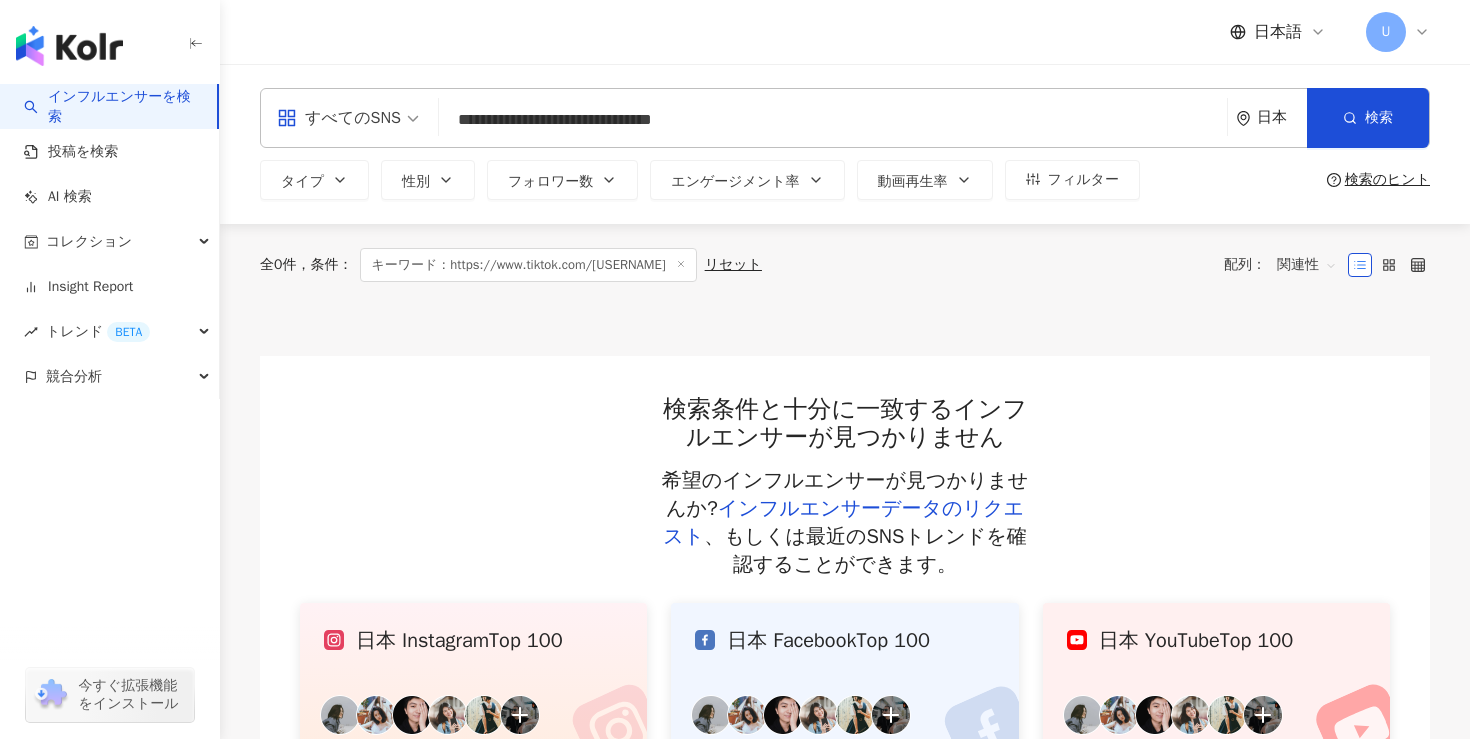 click on "**********" at bounding box center [845, 118] 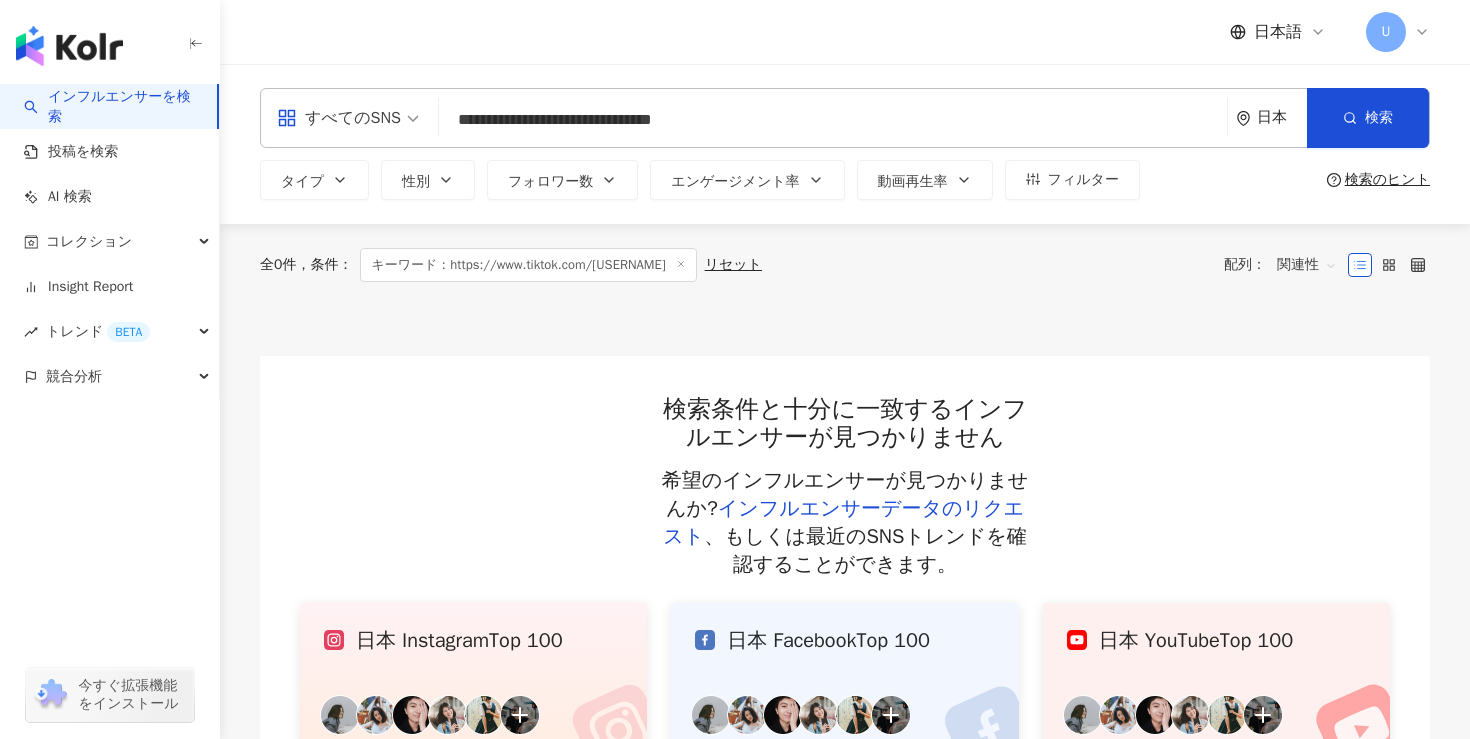 click on "**********" at bounding box center (833, 120) 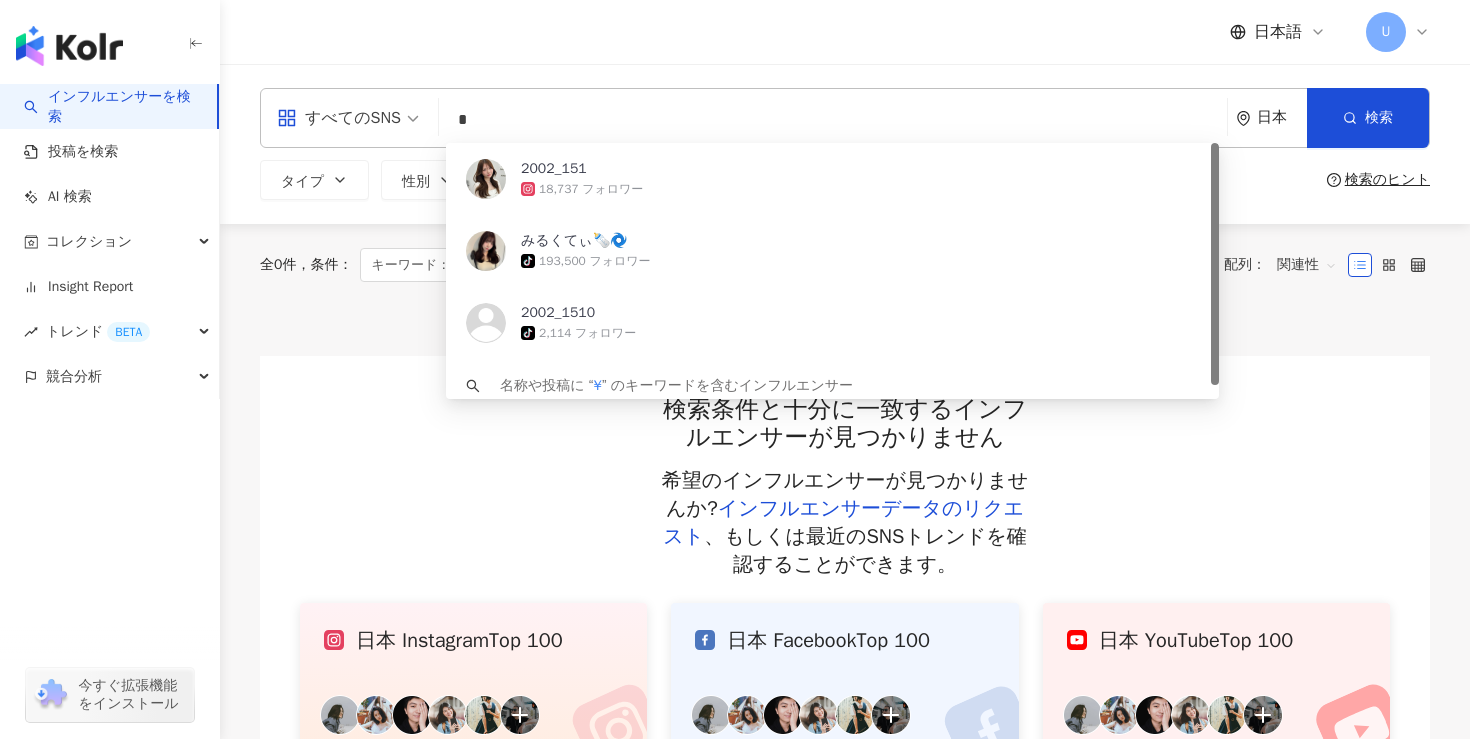 paste on "**********" 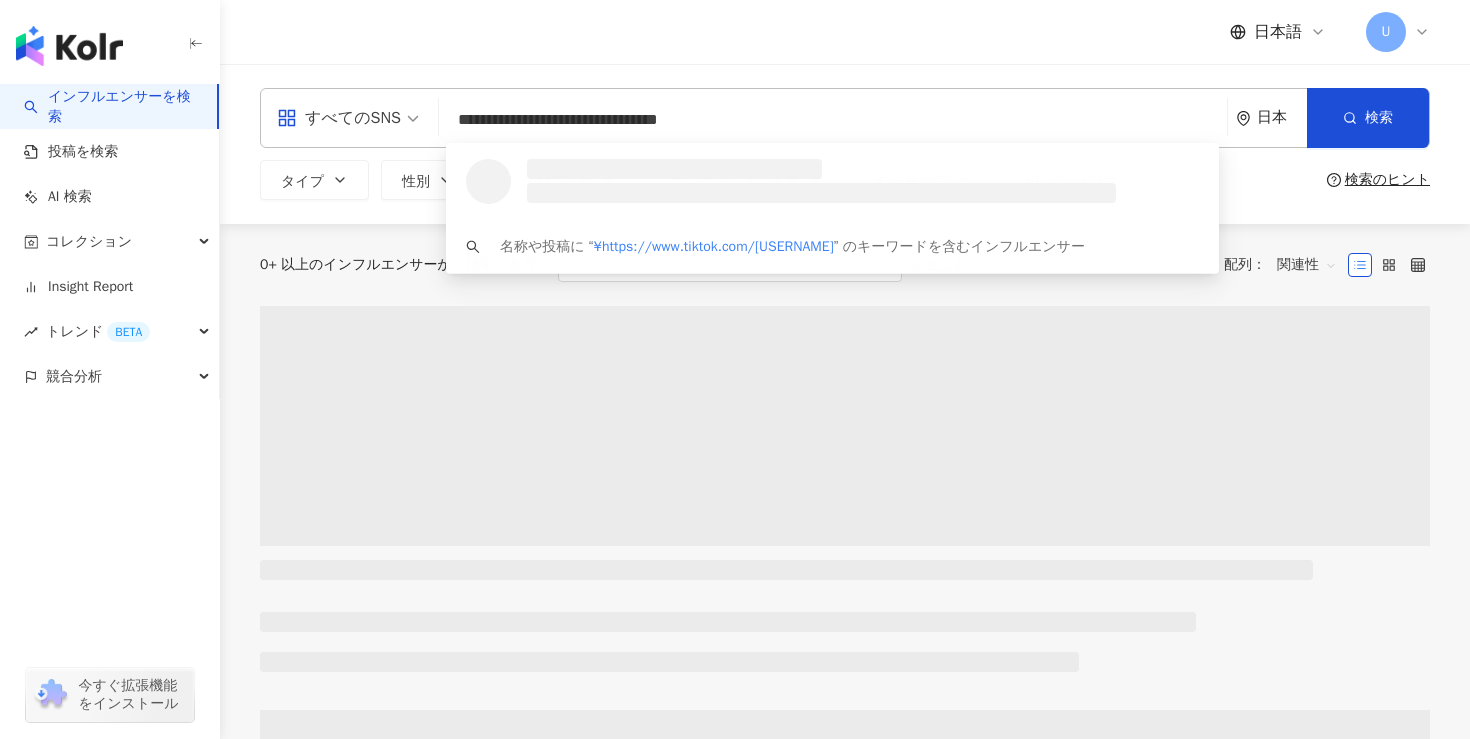 type on "**********" 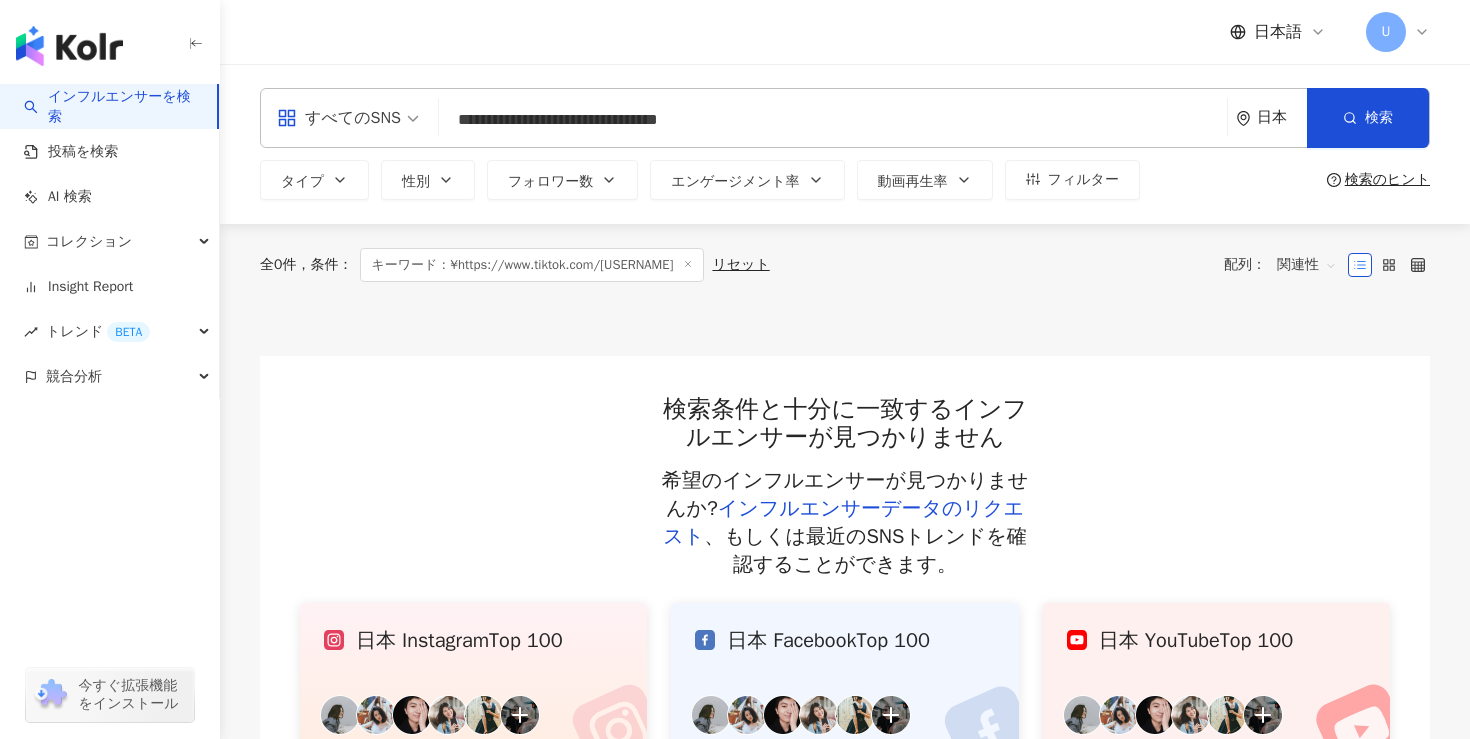 click on "**********" at bounding box center (833, 120) 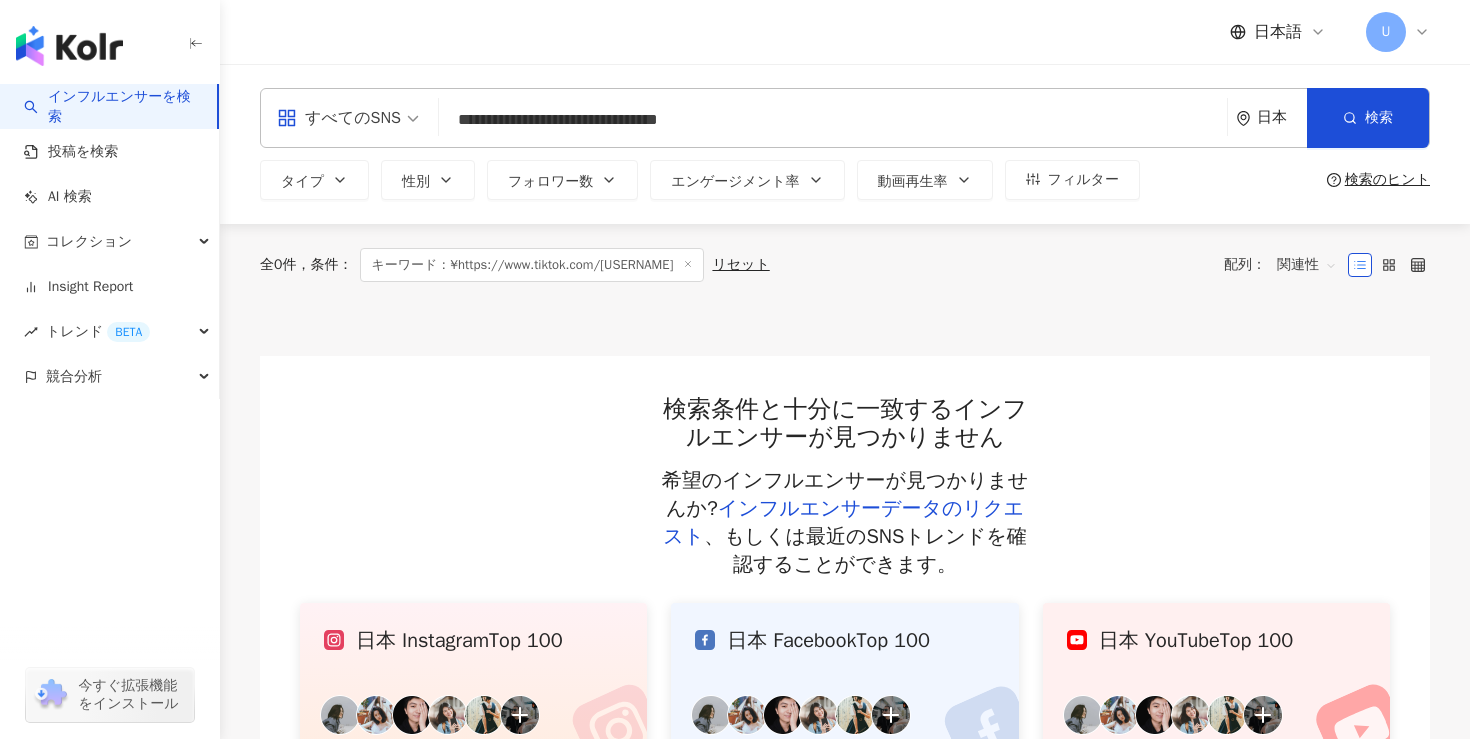 click on "**********" at bounding box center (833, 120) 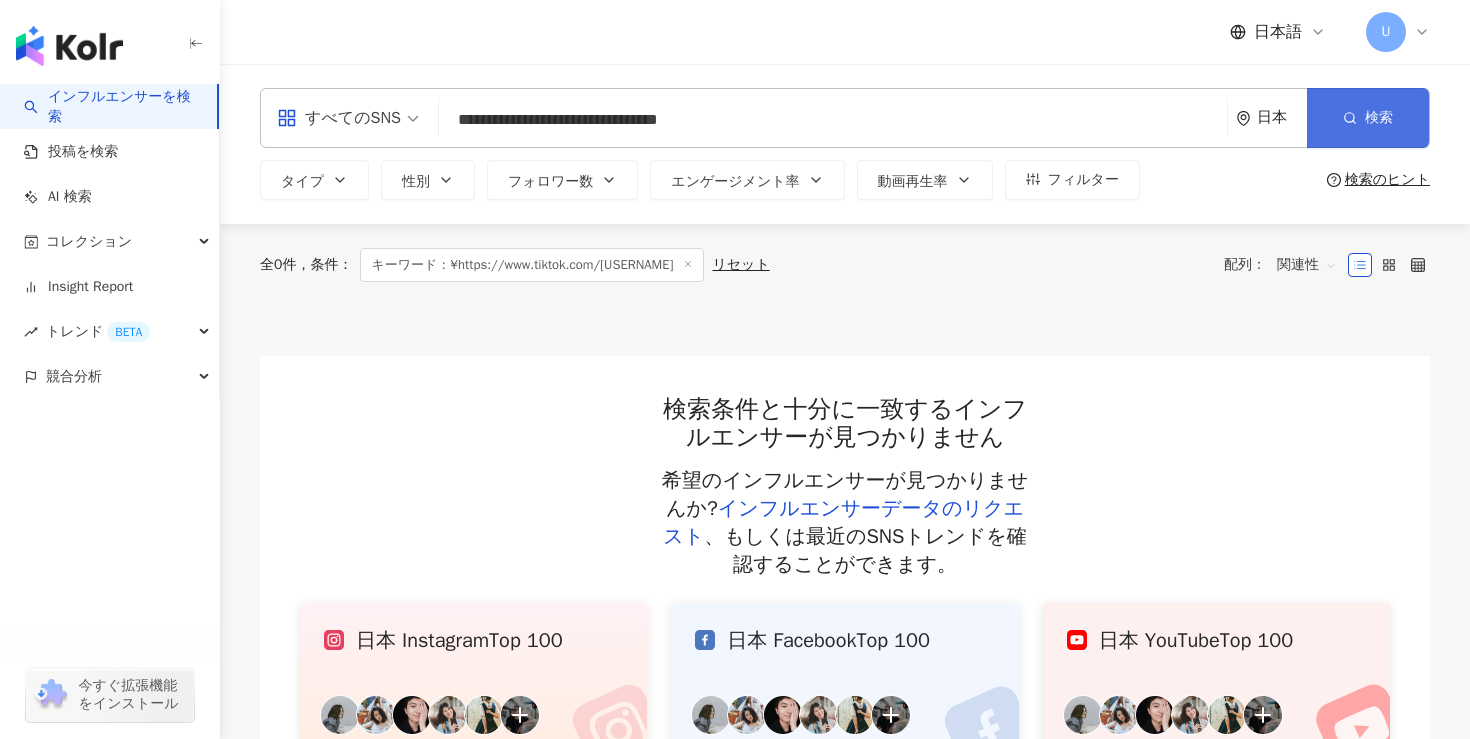 click on "検索" at bounding box center [1368, 118] 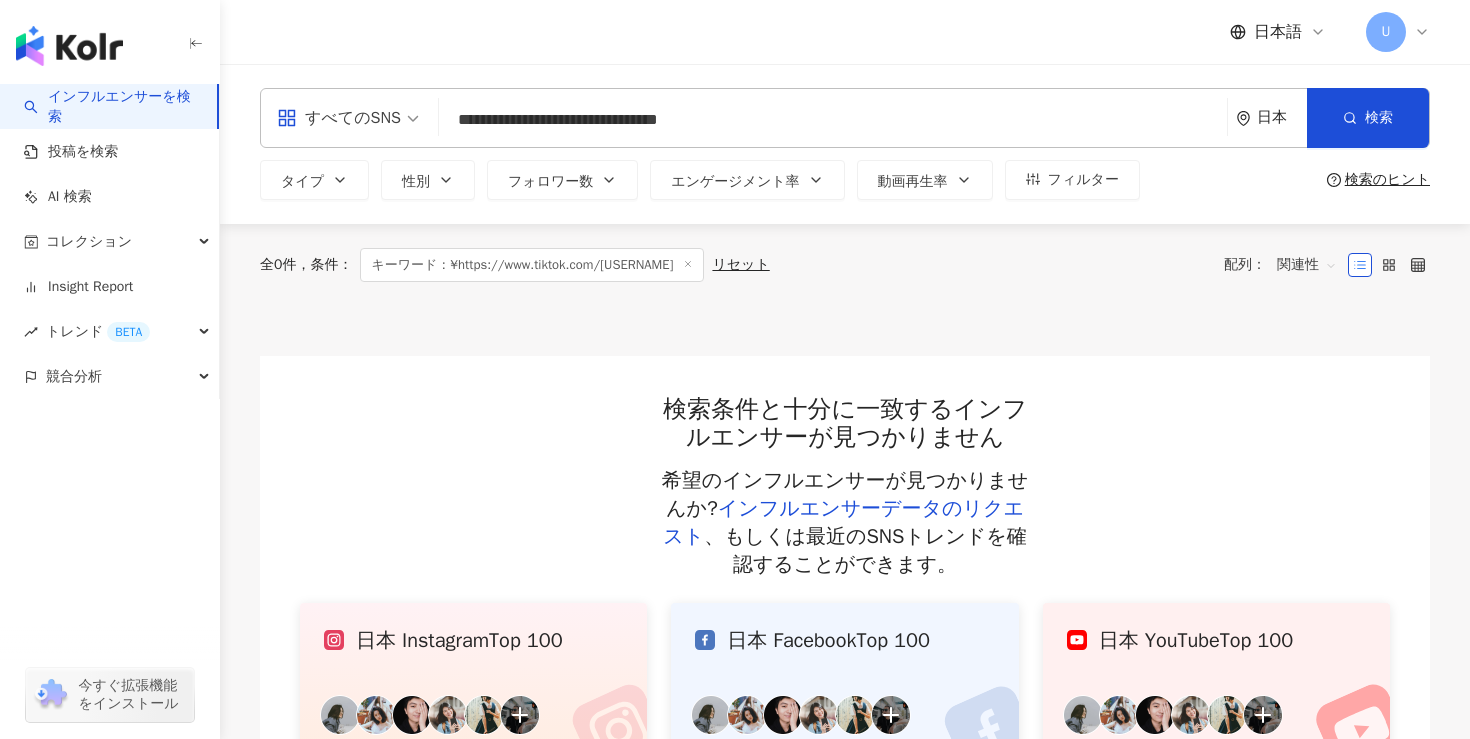click on "**********" at bounding box center [833, 120] 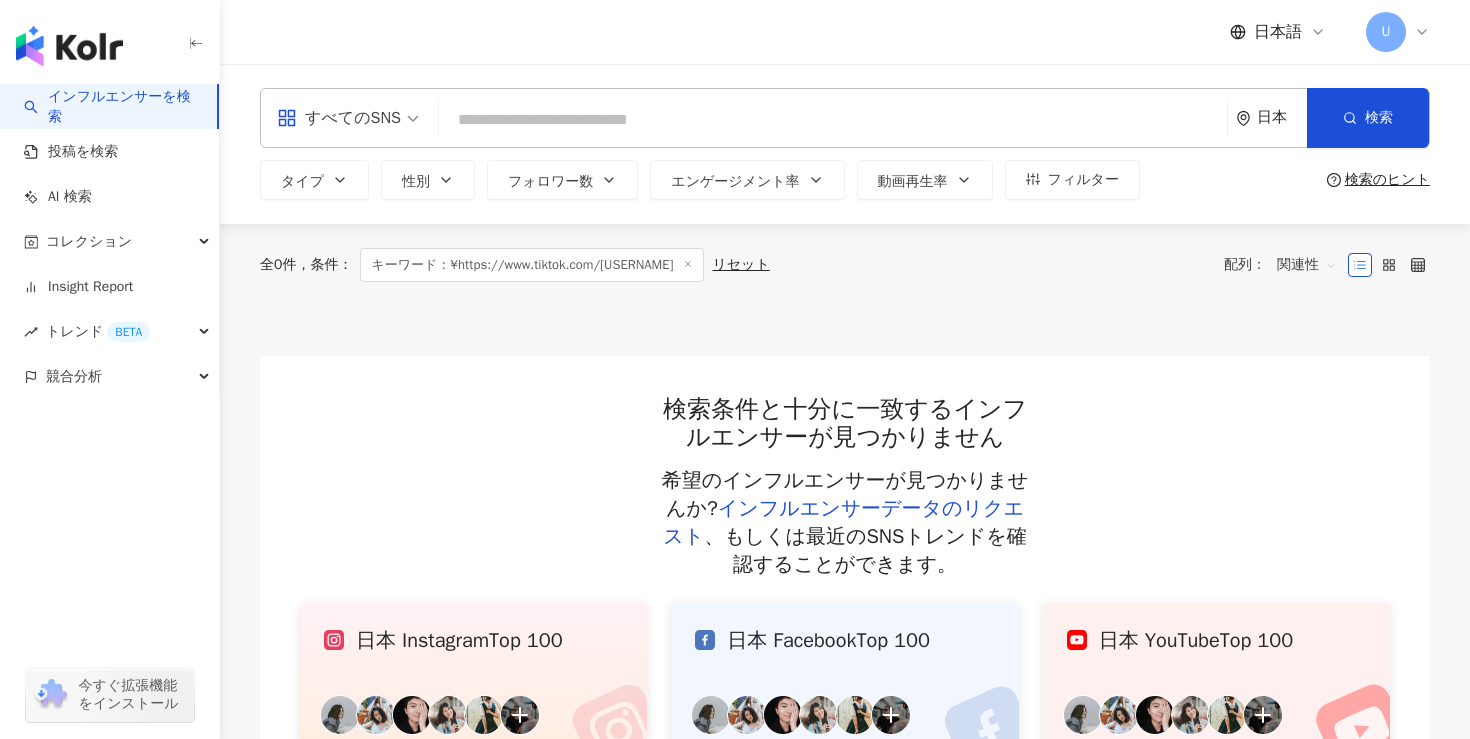 paste on "**********" 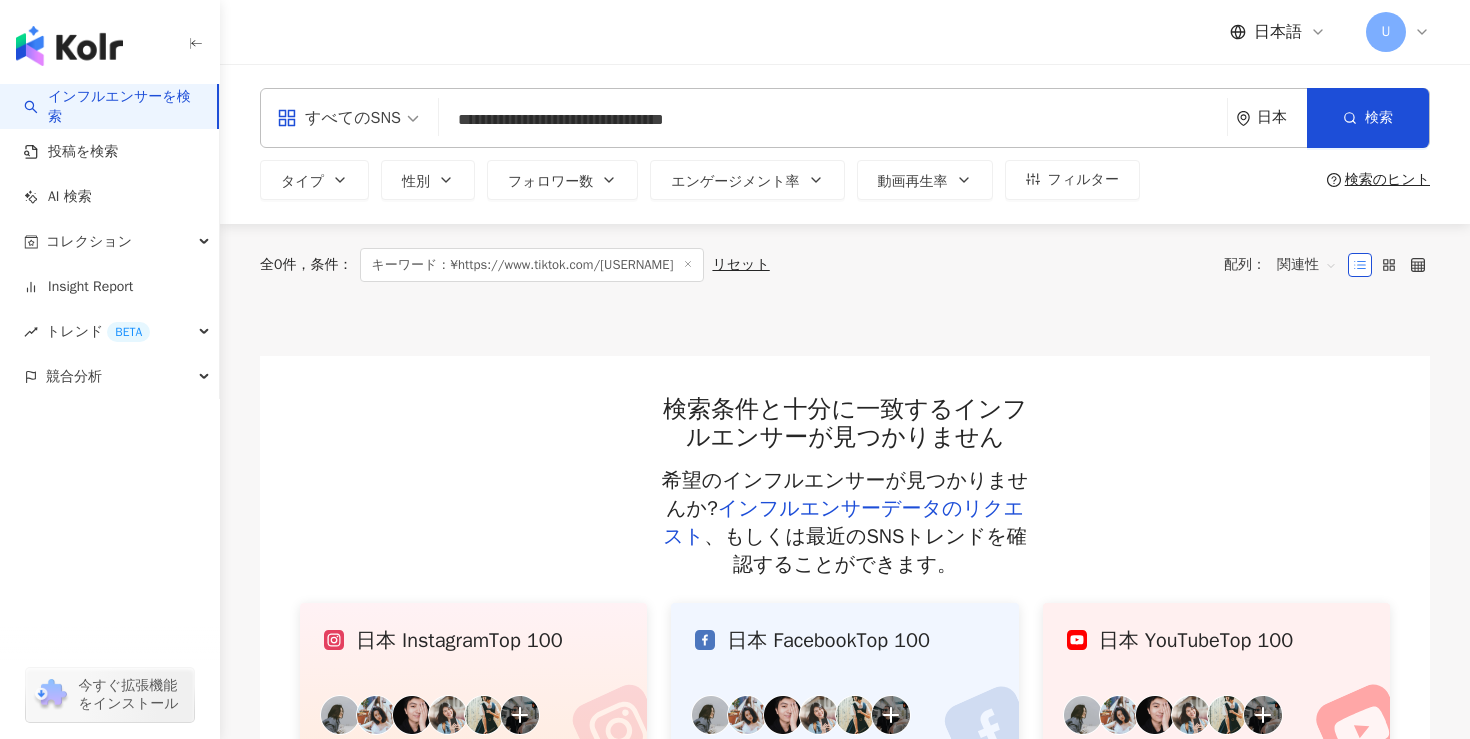 type on "**********" 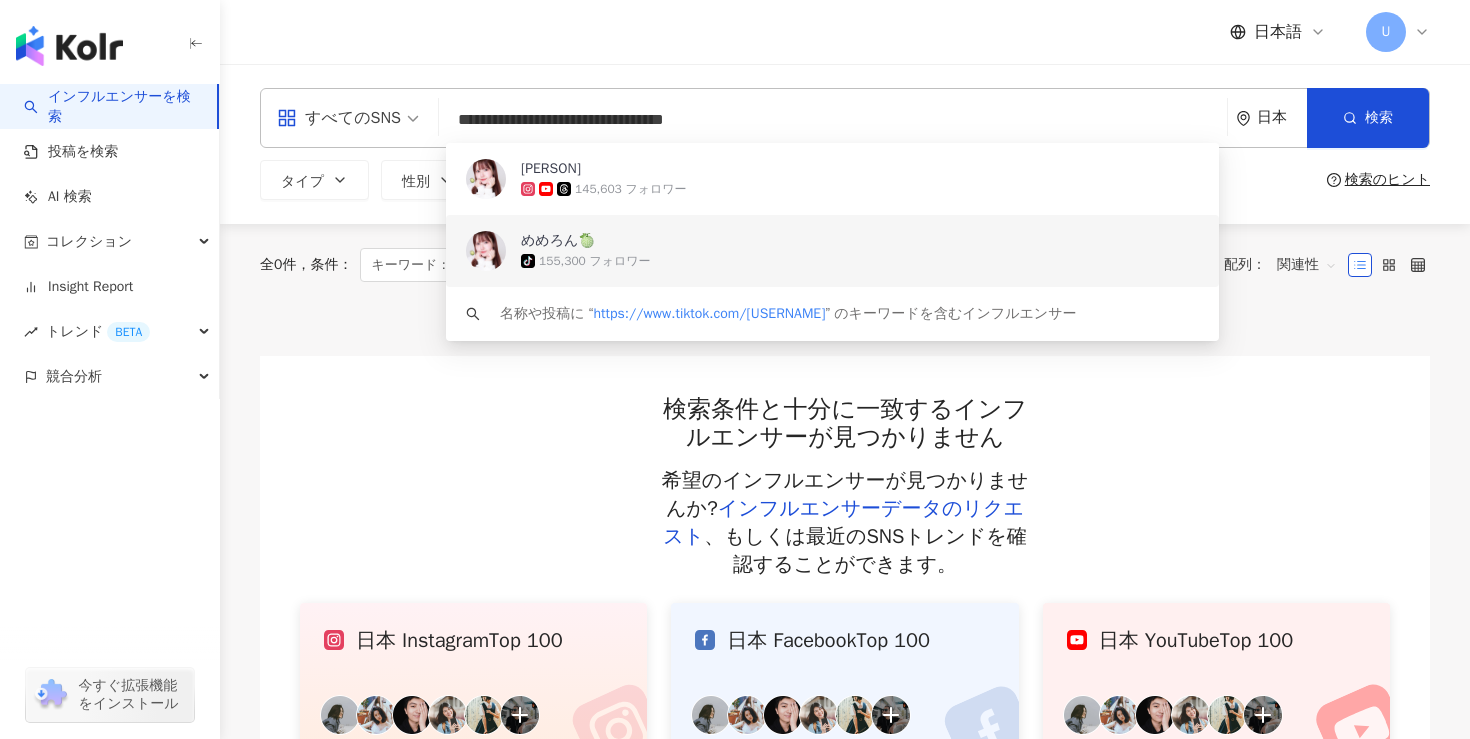 click on "めめろん🍈" at bounding box center [821, 241] 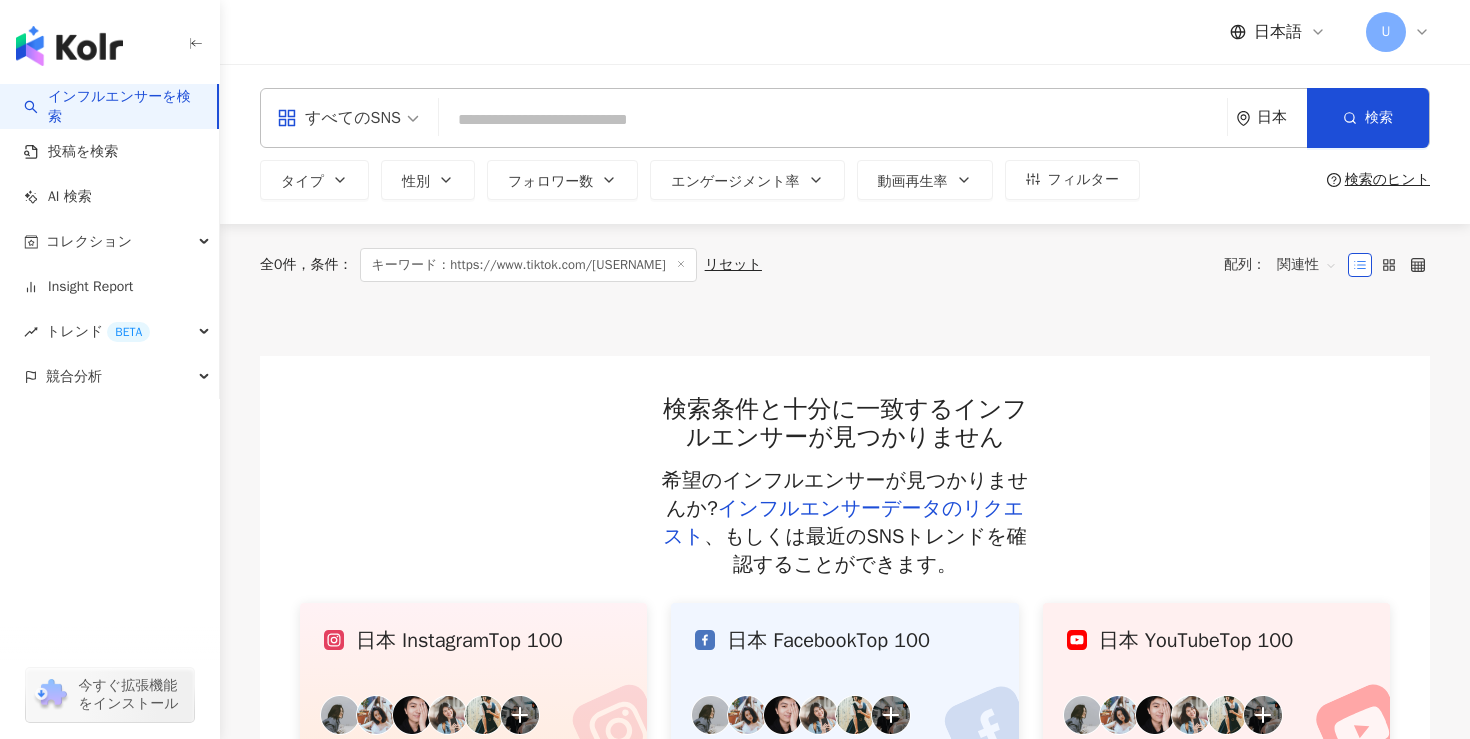 paste on "**********" 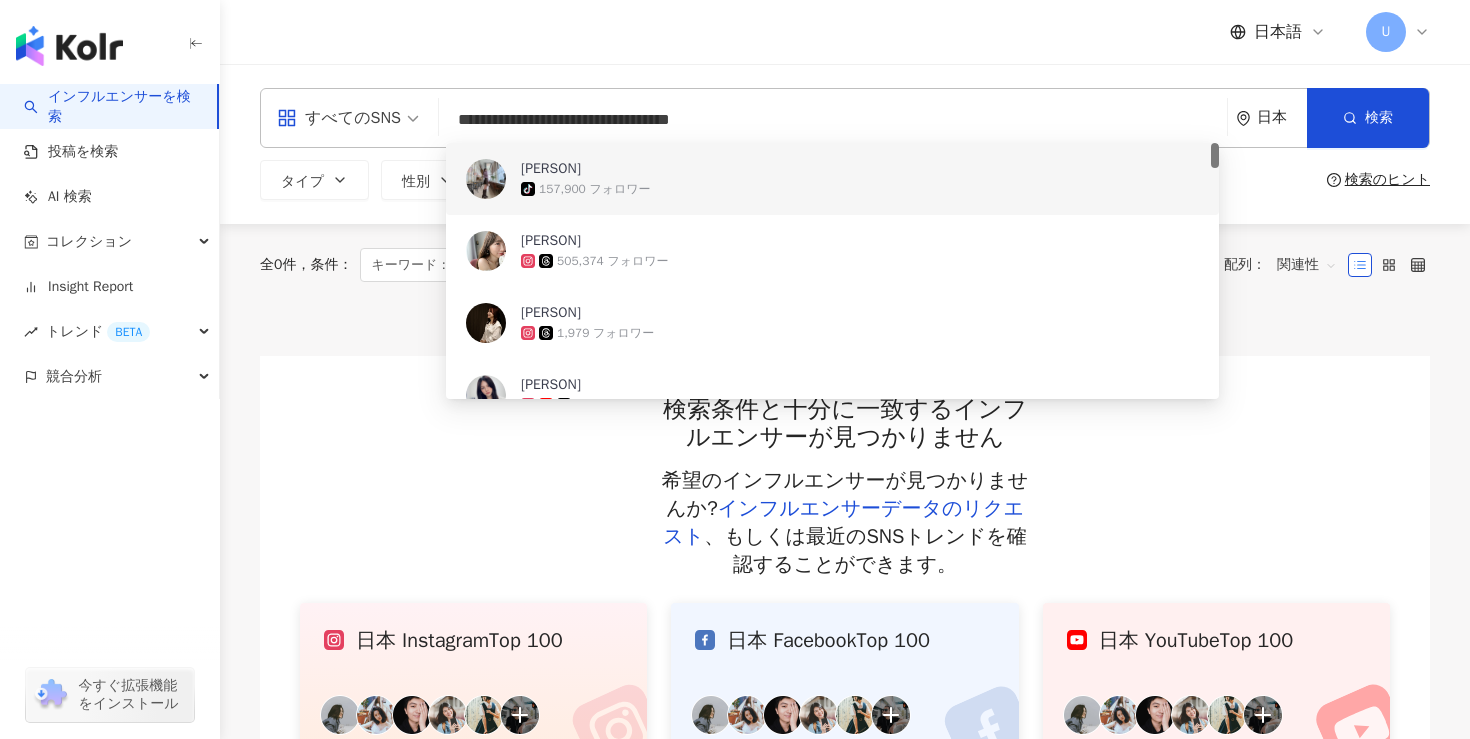 click on "157,900   フォロワー" at bounding box center [595, 189] 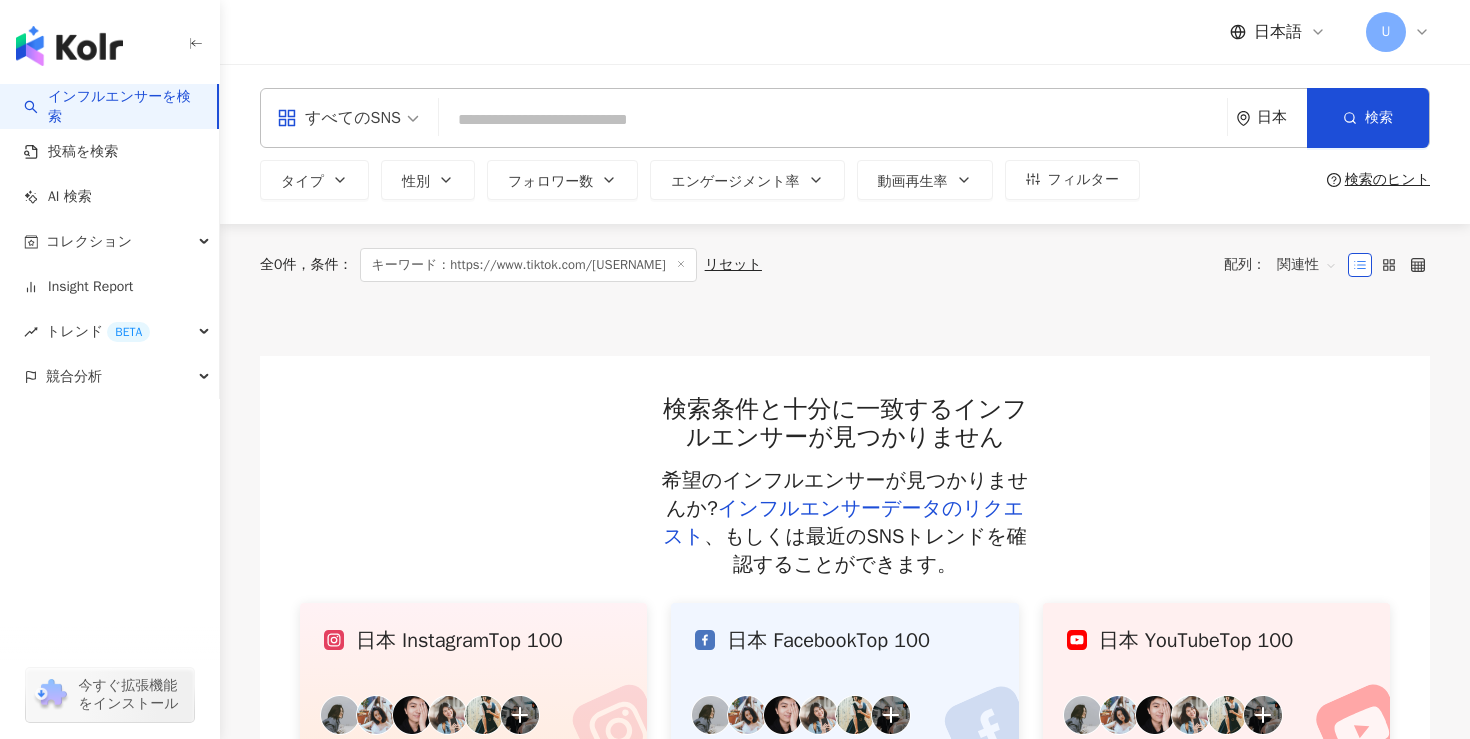 paste on "**********" 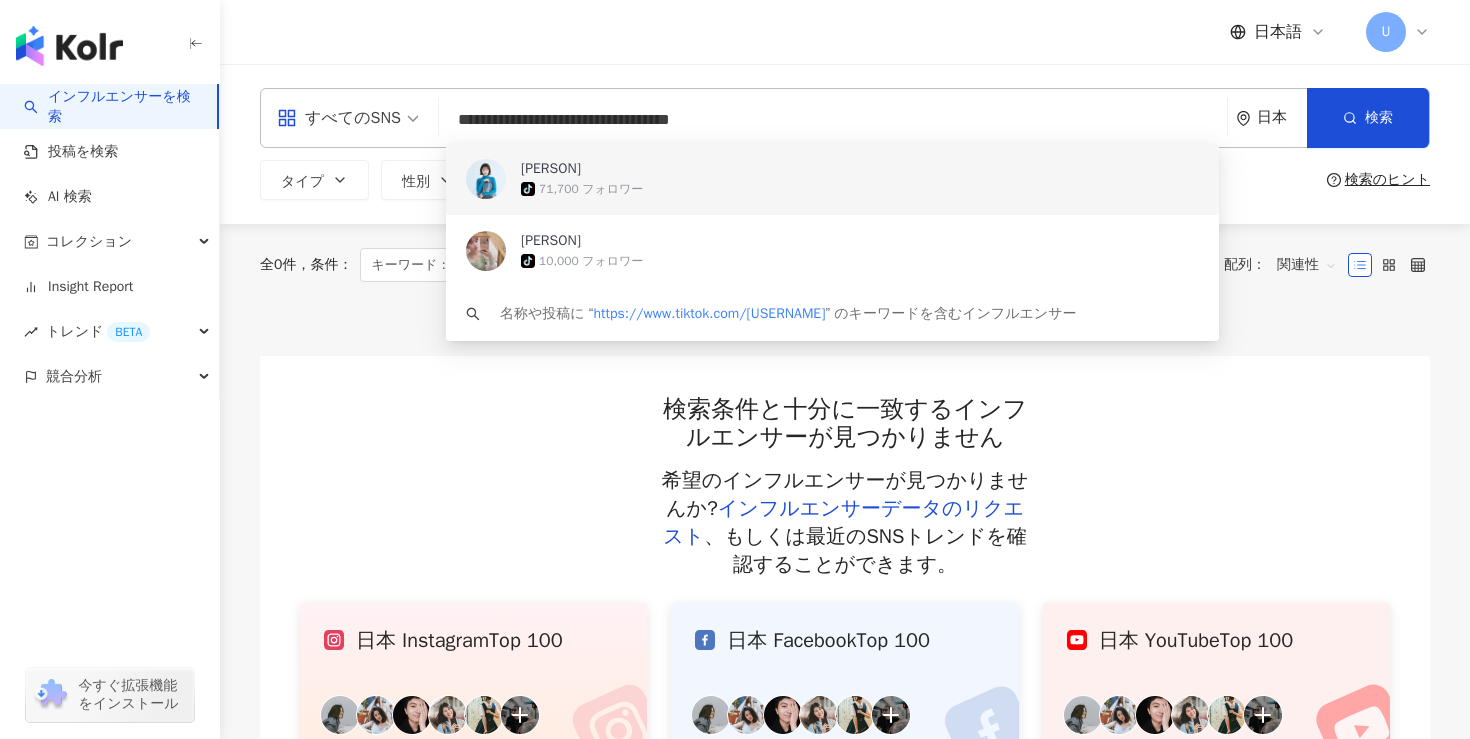 click on "tiktok-icon 71,700   フォロワー" at bounding box center (860, 189) 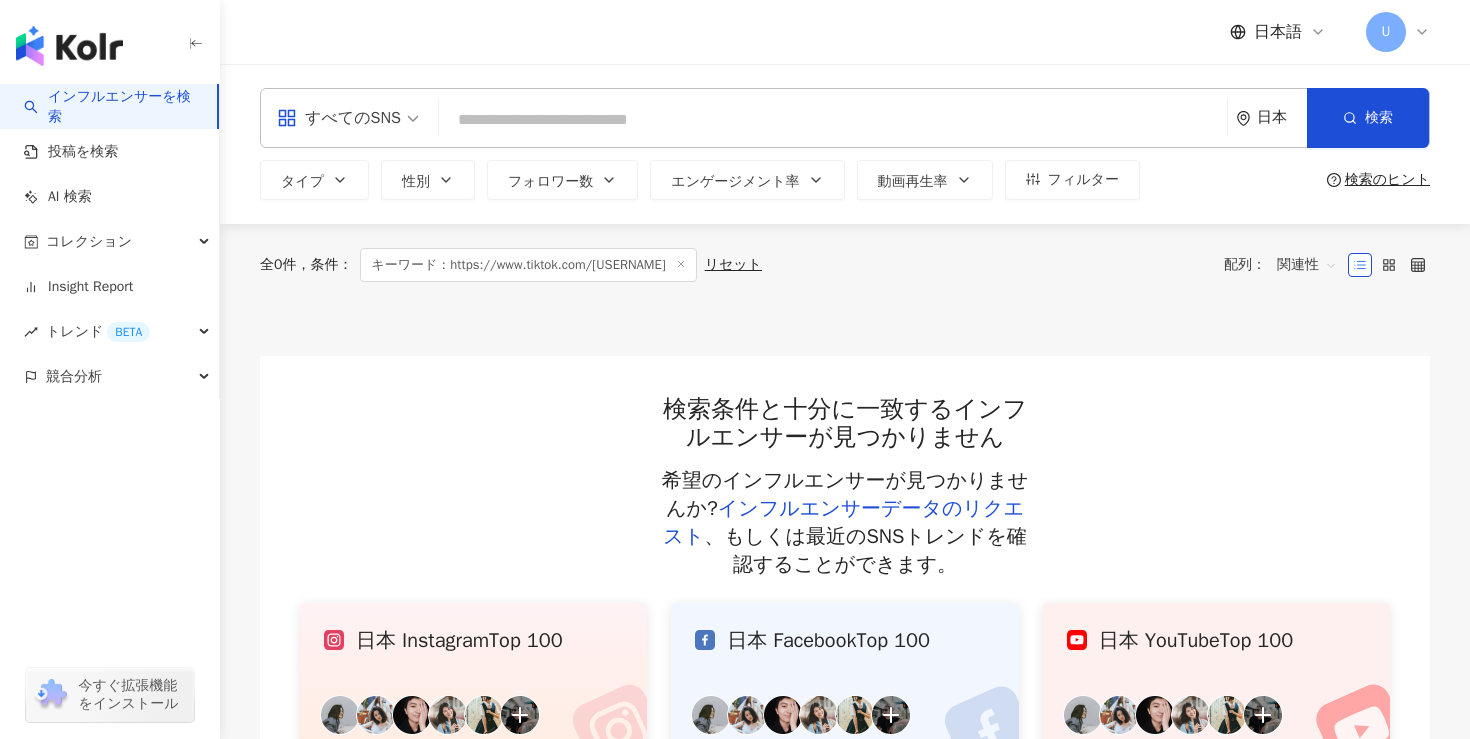 paste on "**********" 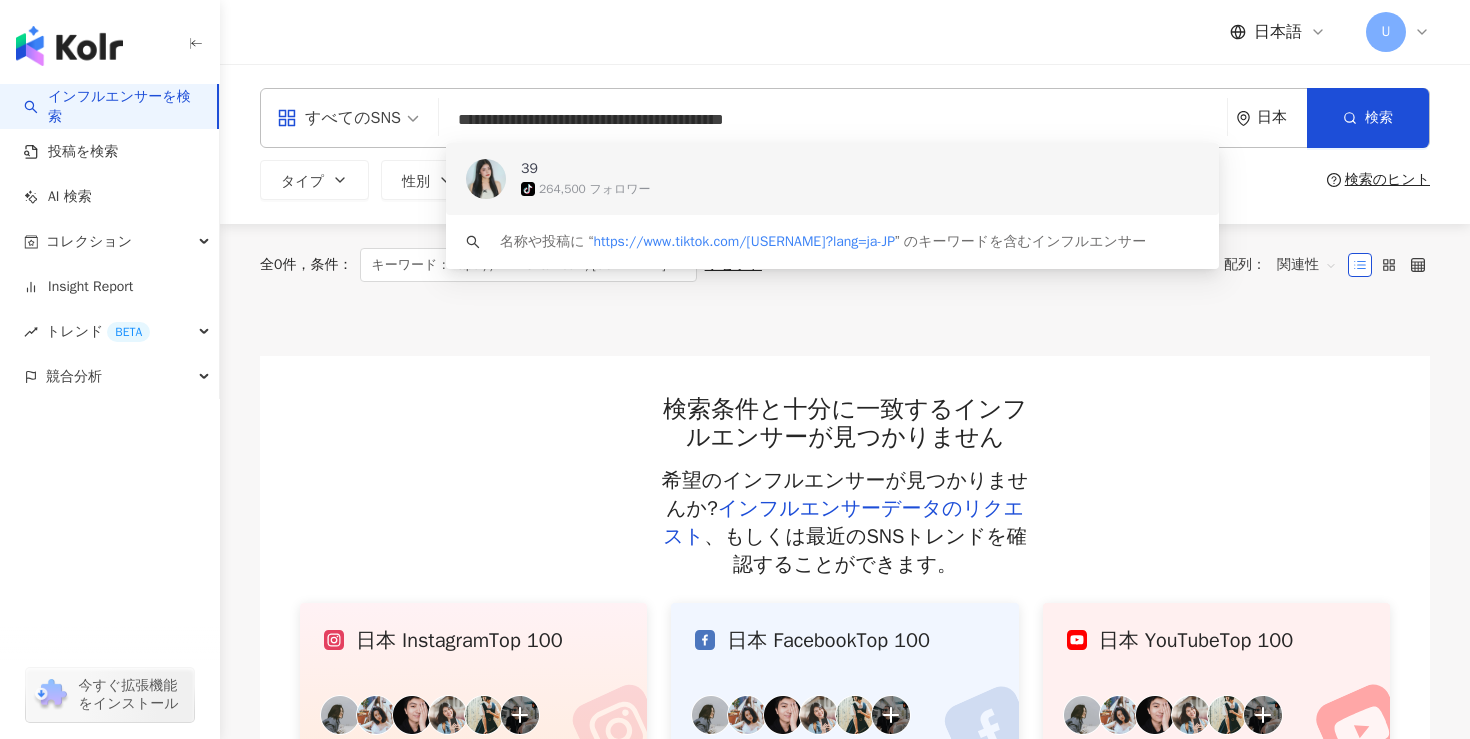 click on "39 tiktok-icon 264,500   フォロワー" at bounding box center [832, 179] 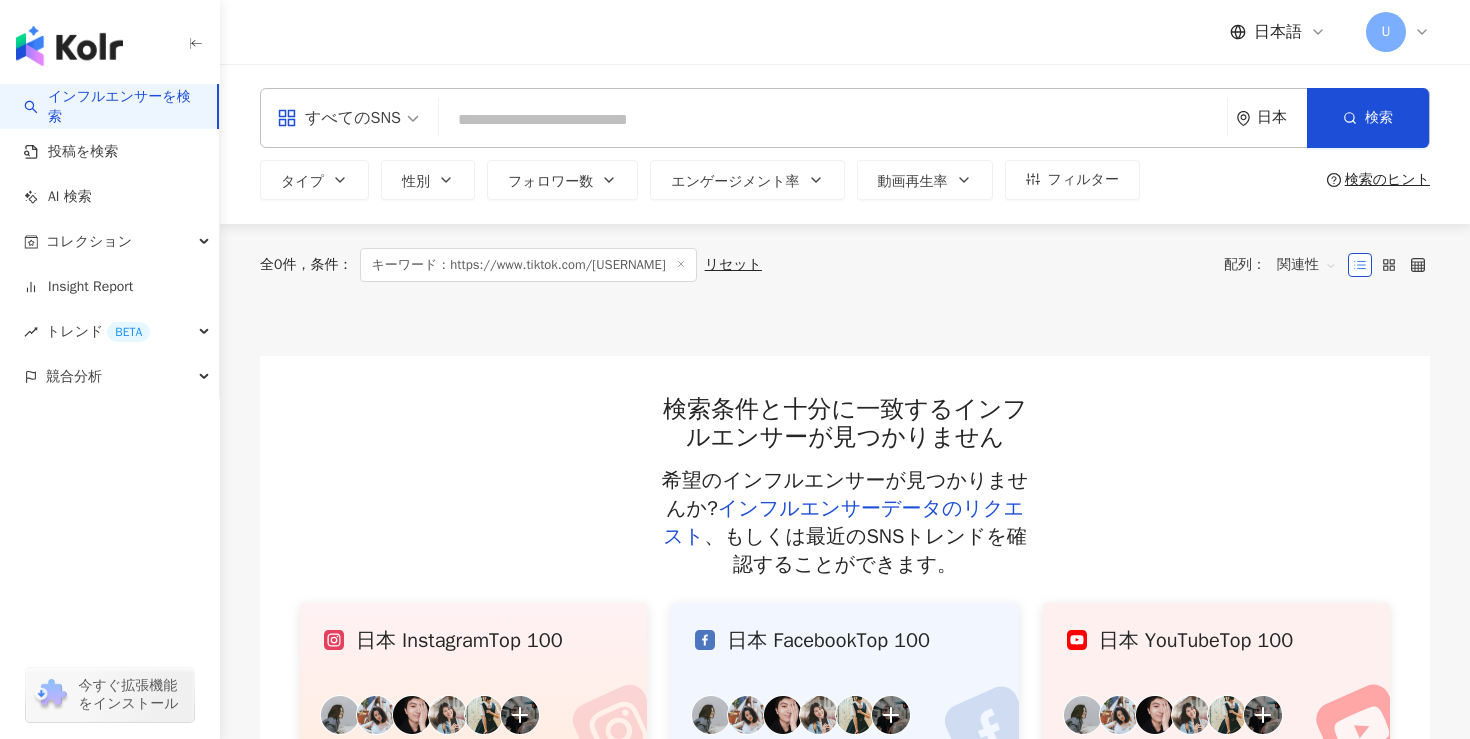 paste on "**********" 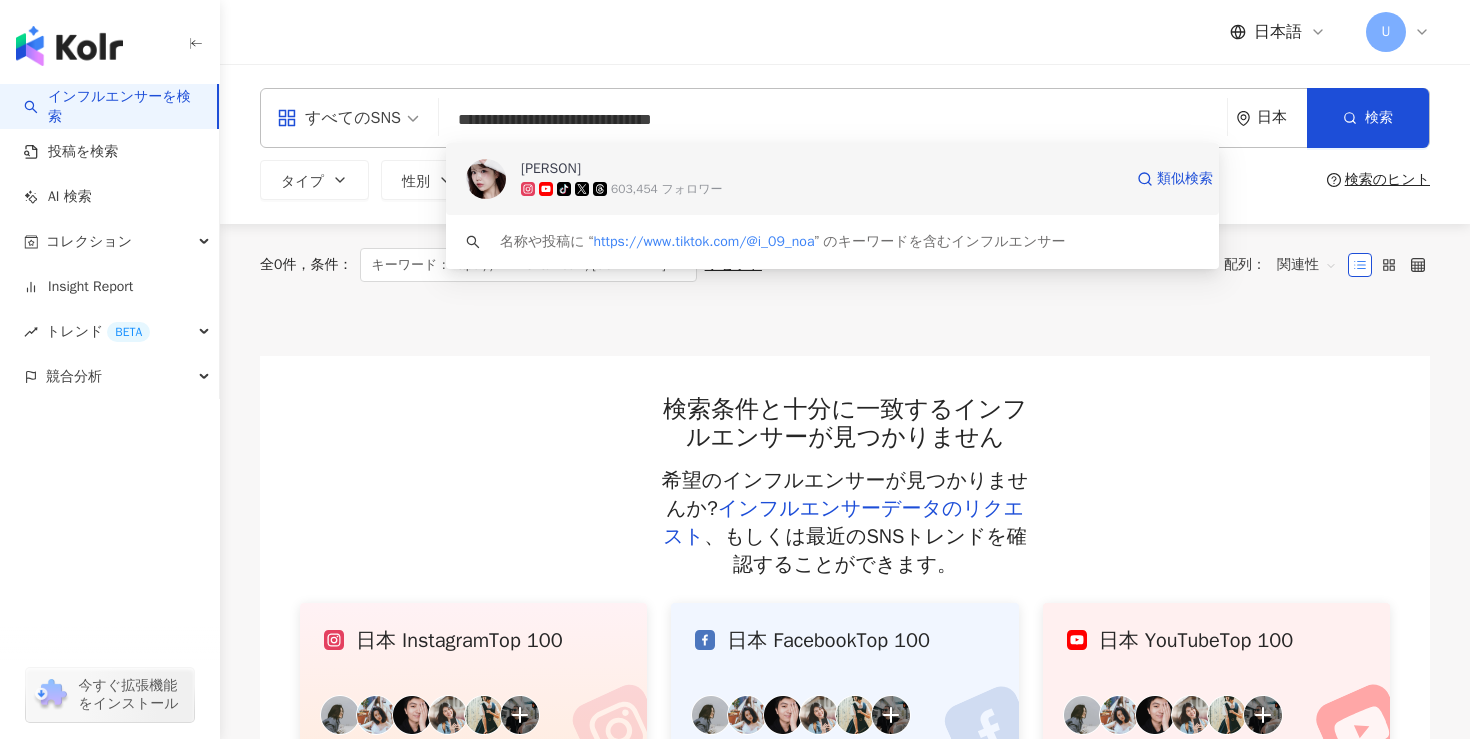 click on "倉田乃彩" at bounding box center [821, 169] 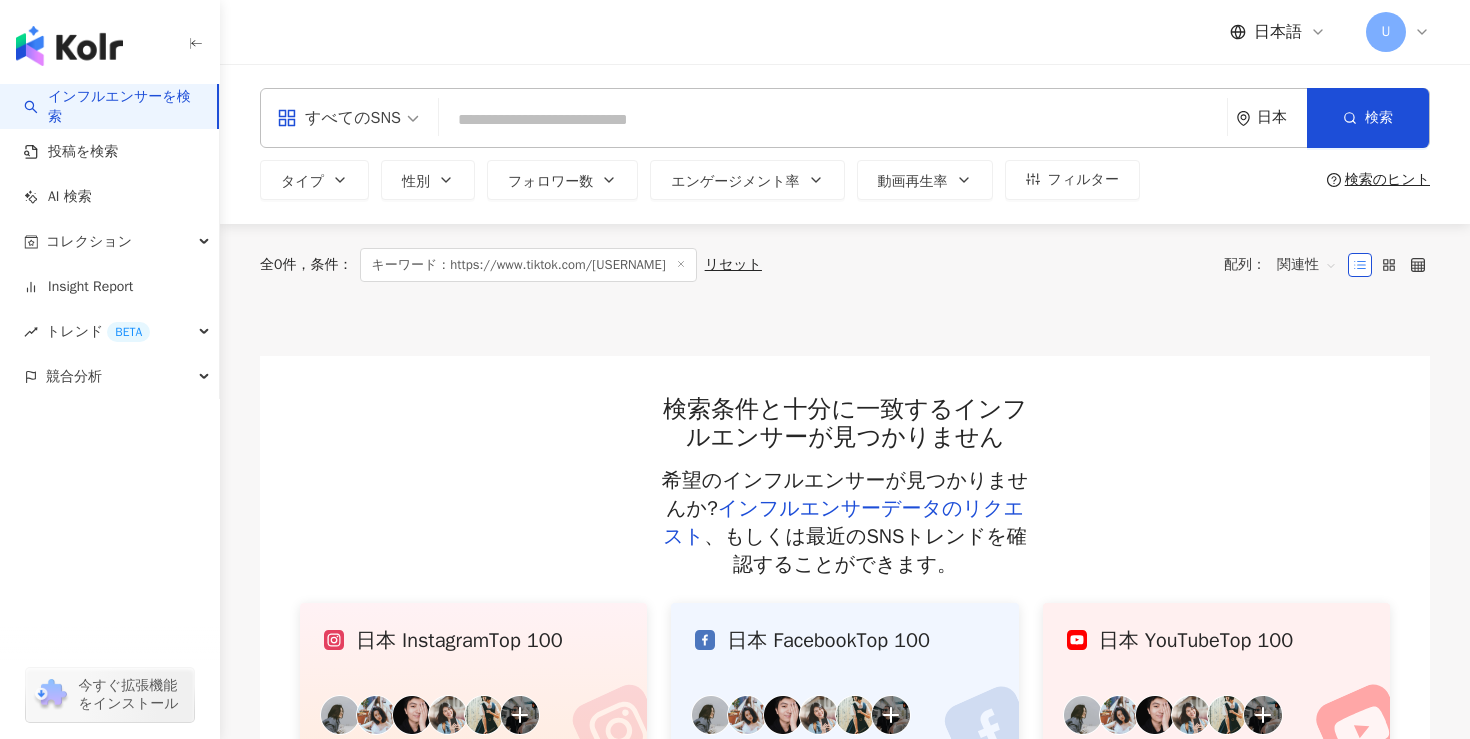 paste on "**********" 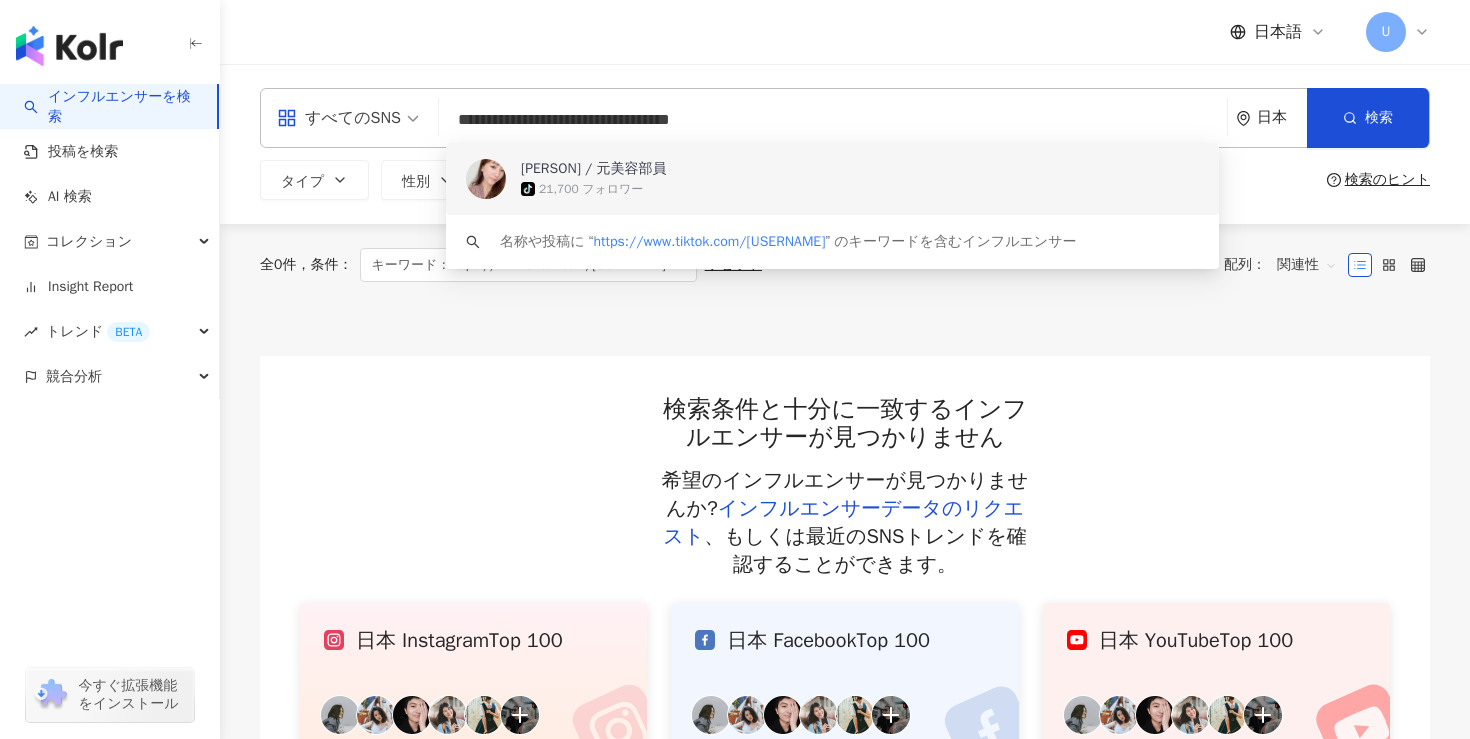 click on "かわいあやこ / 元美容部員" at bounding box center (594, 169) 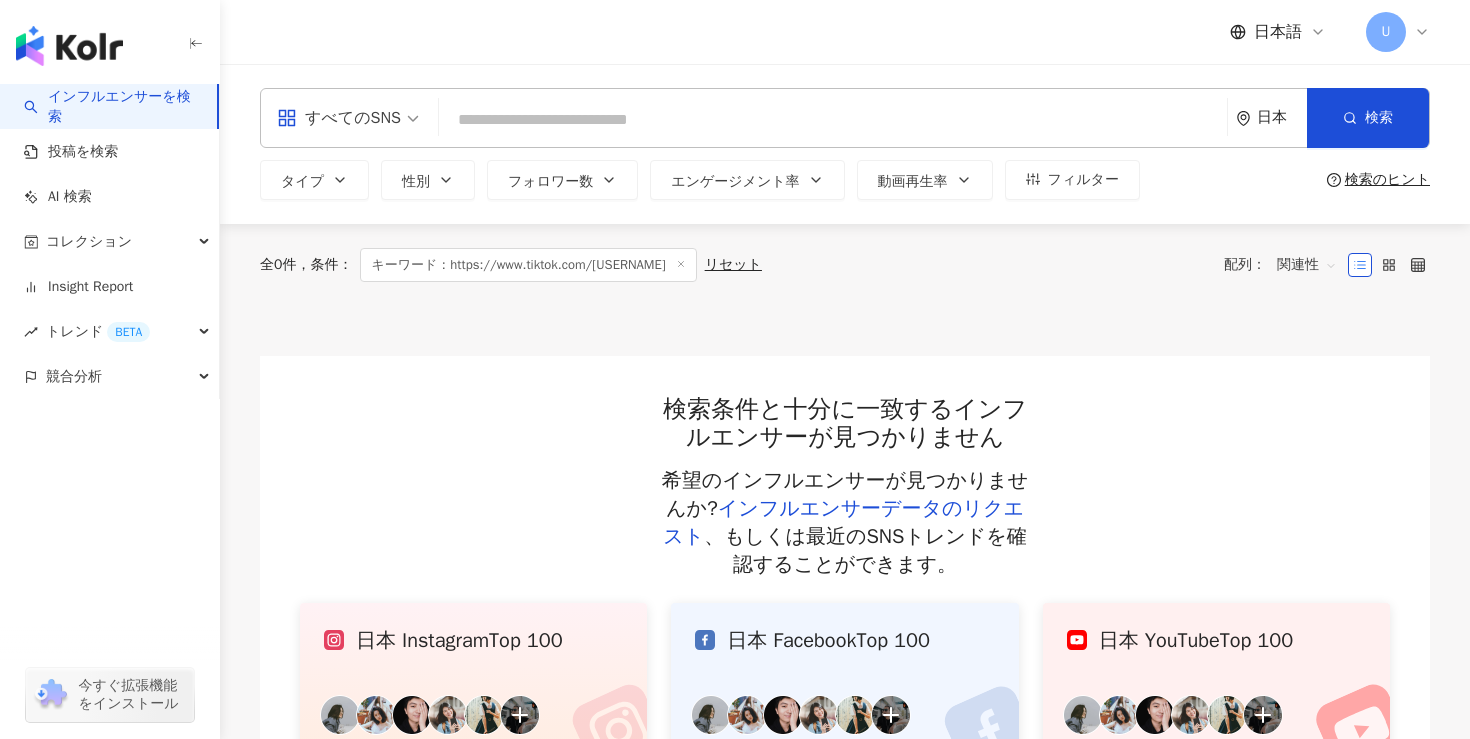 paste on "**********" 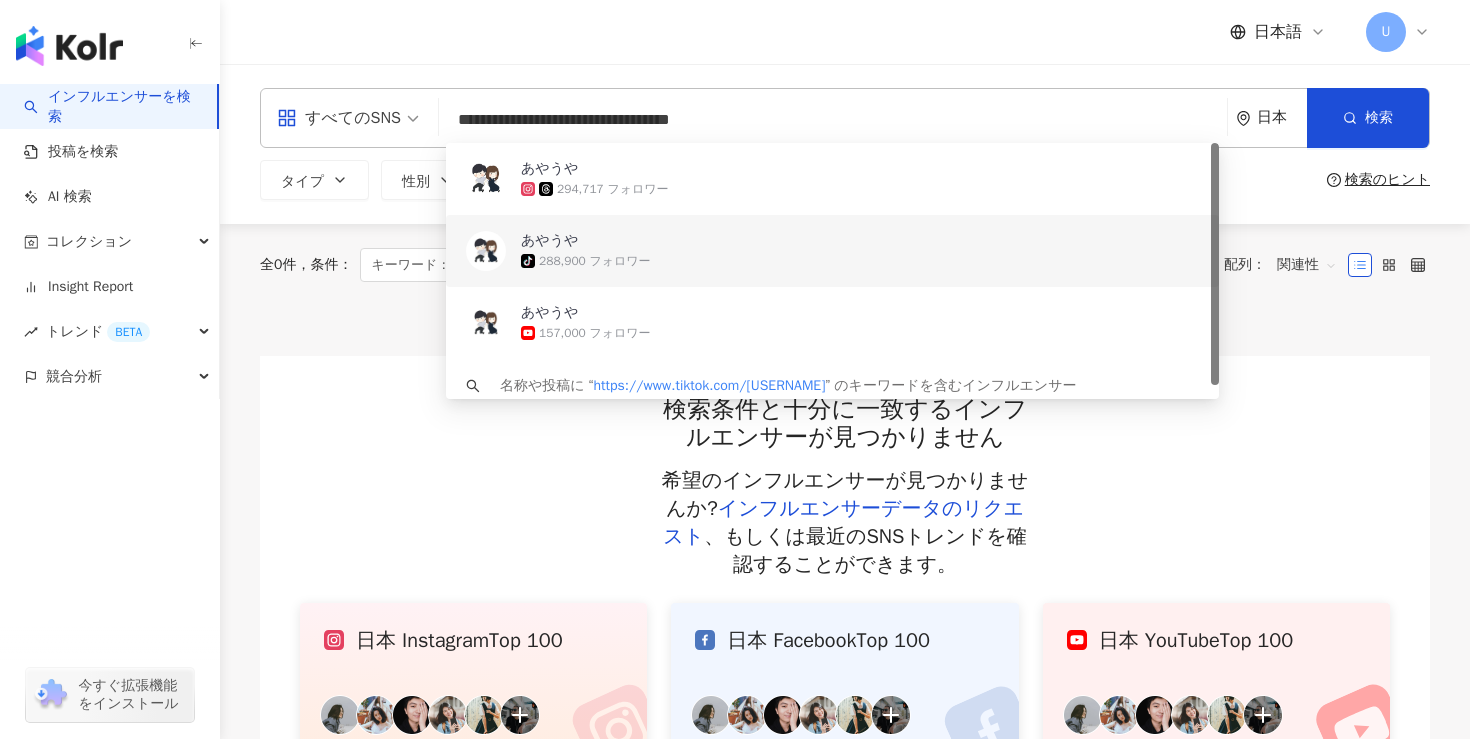 click on "あやうや  tiktok-icon 288,900   フォロワー" at bounding box center [832, 251] 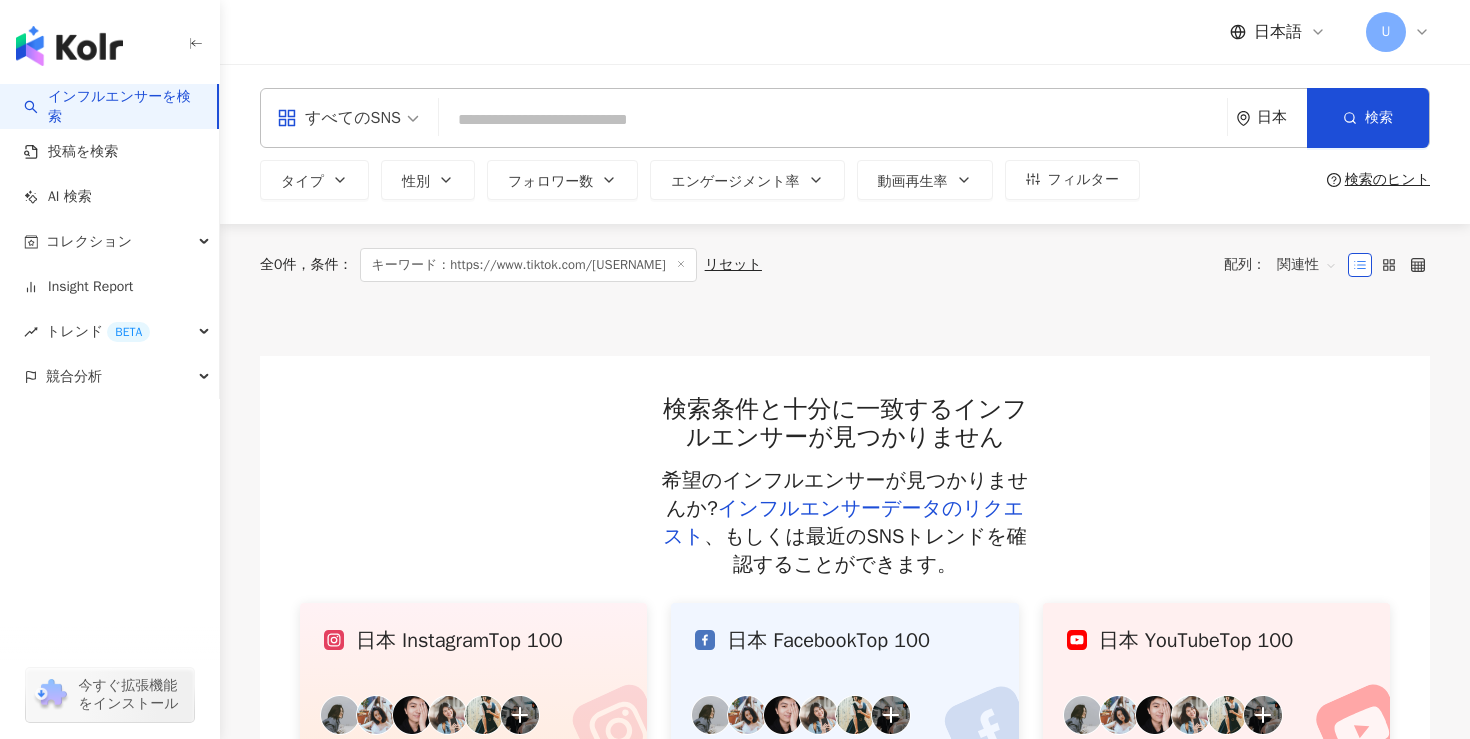 paste on "**********" 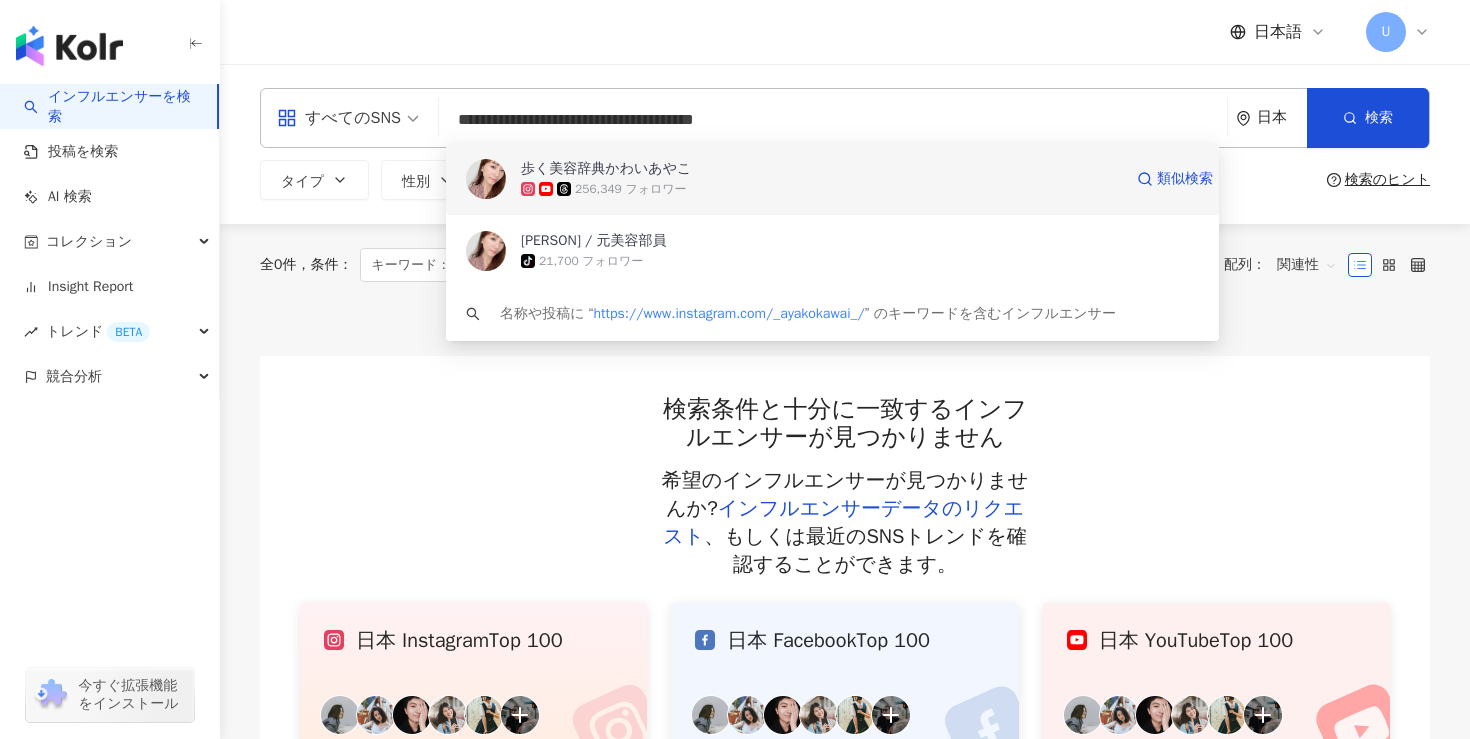 click on "256,349   フォロワー" at bounding box center [821, 189] 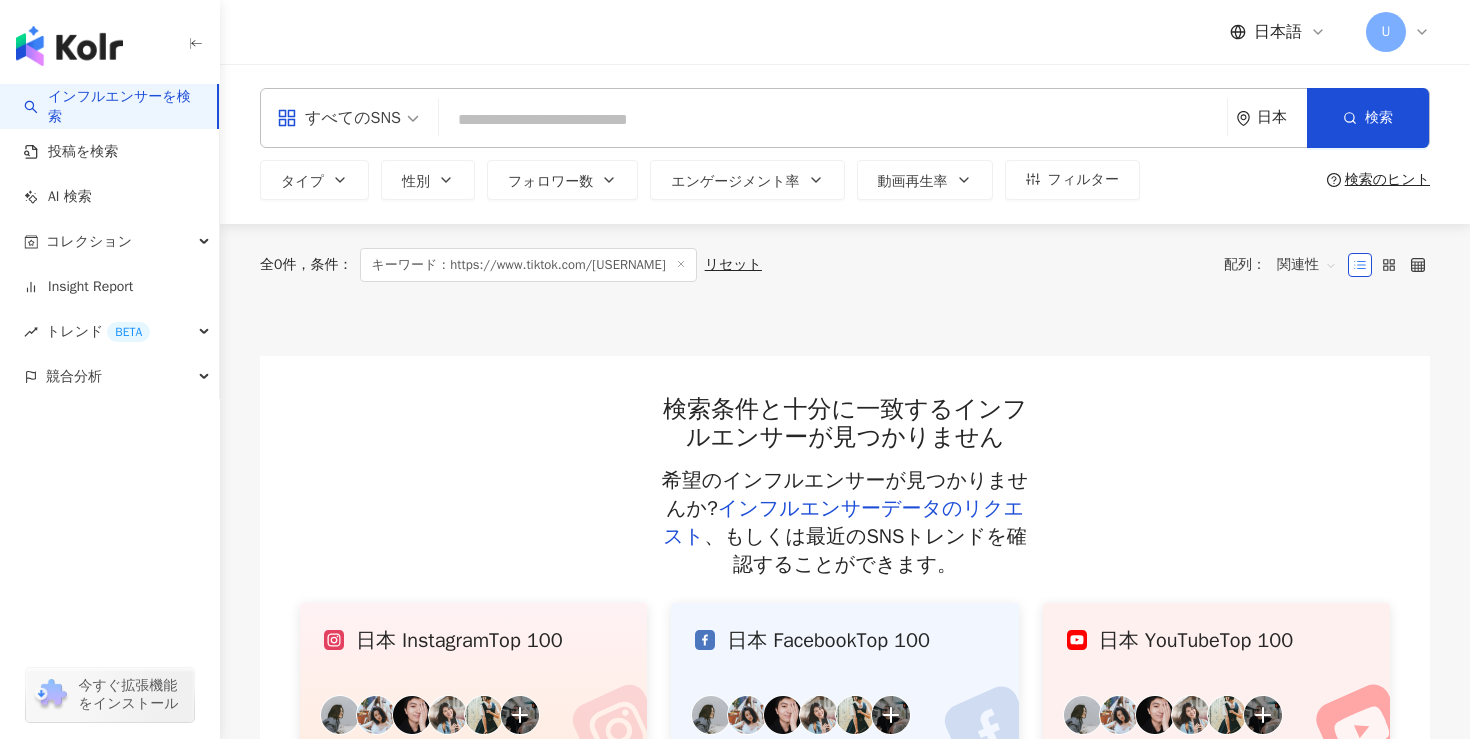 paste on "**********" 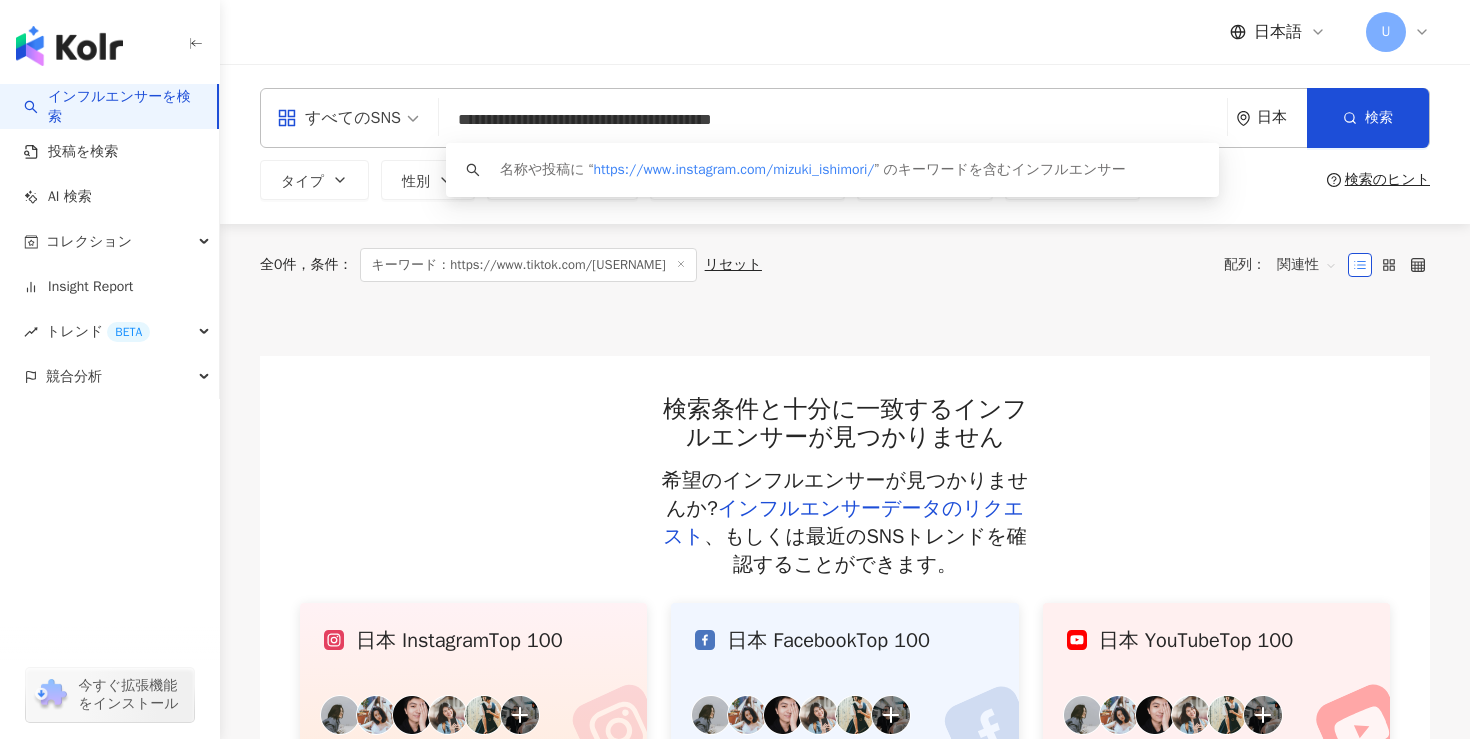type on "**********" 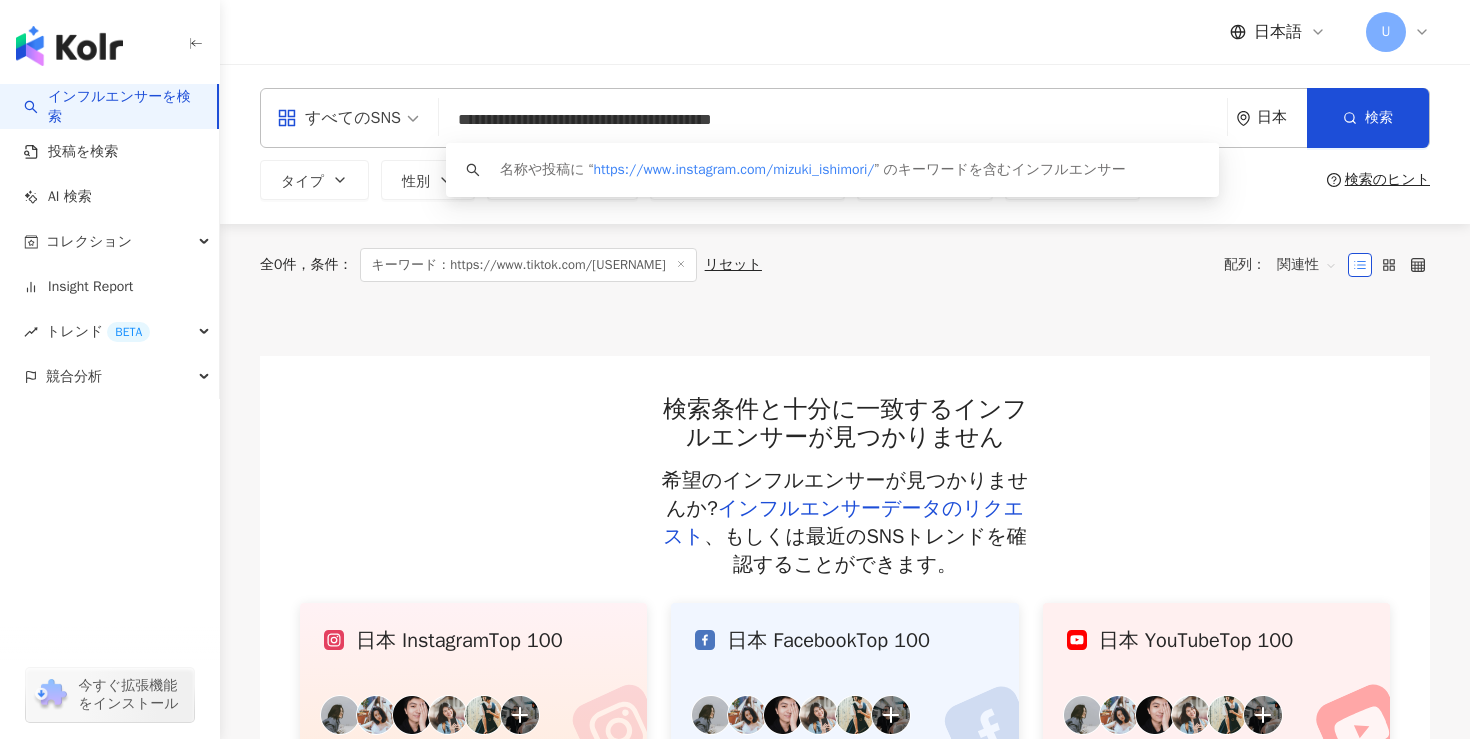 click on "**********" at bounding box center [833, 120] 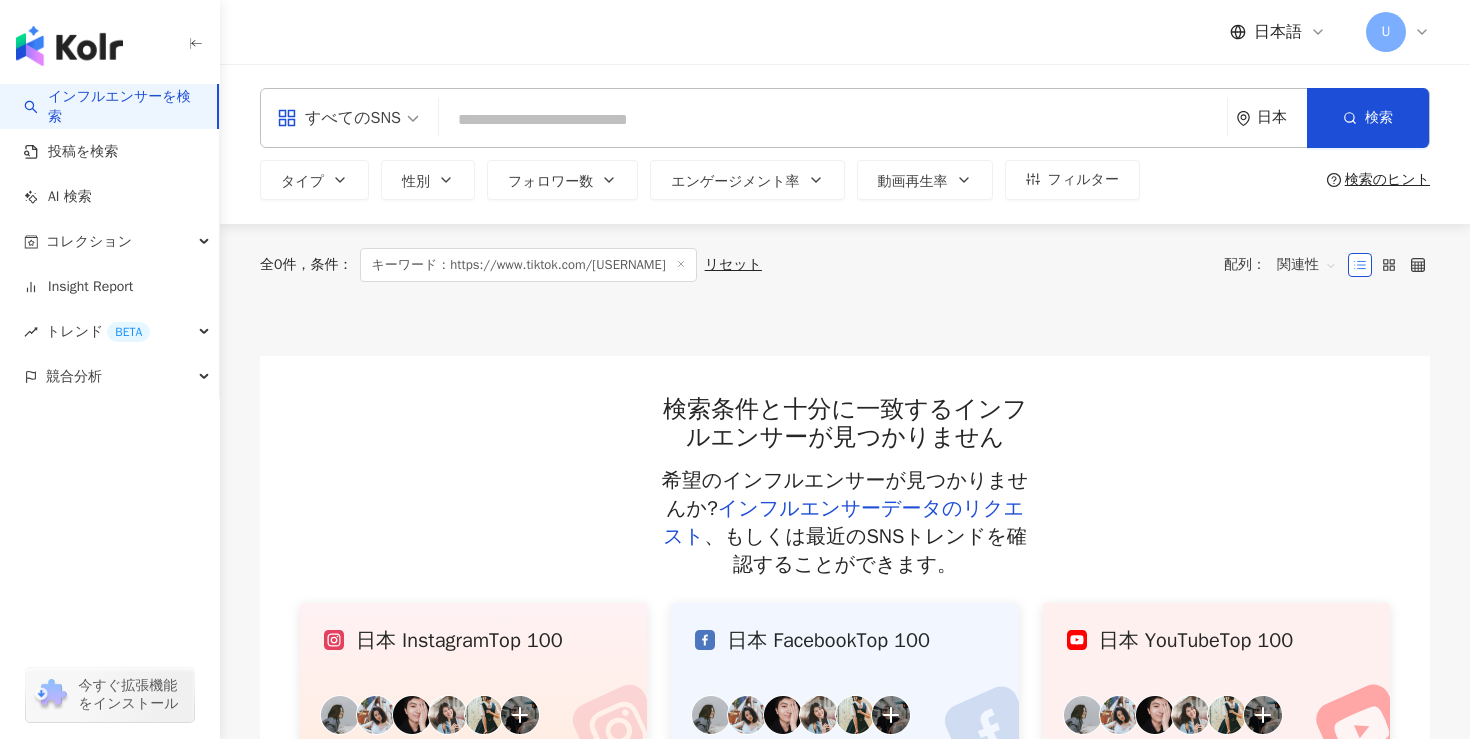 paste on "**********" 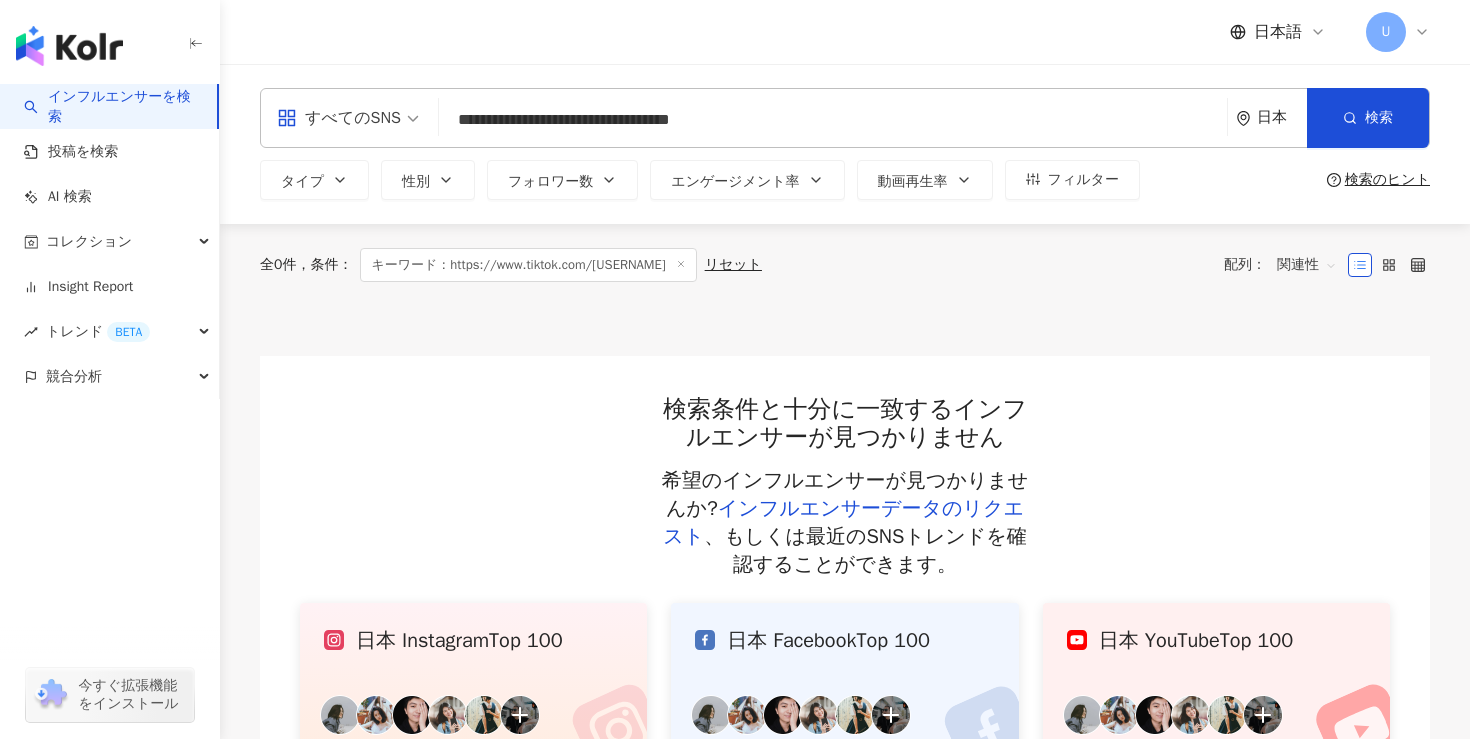 type on "**********" 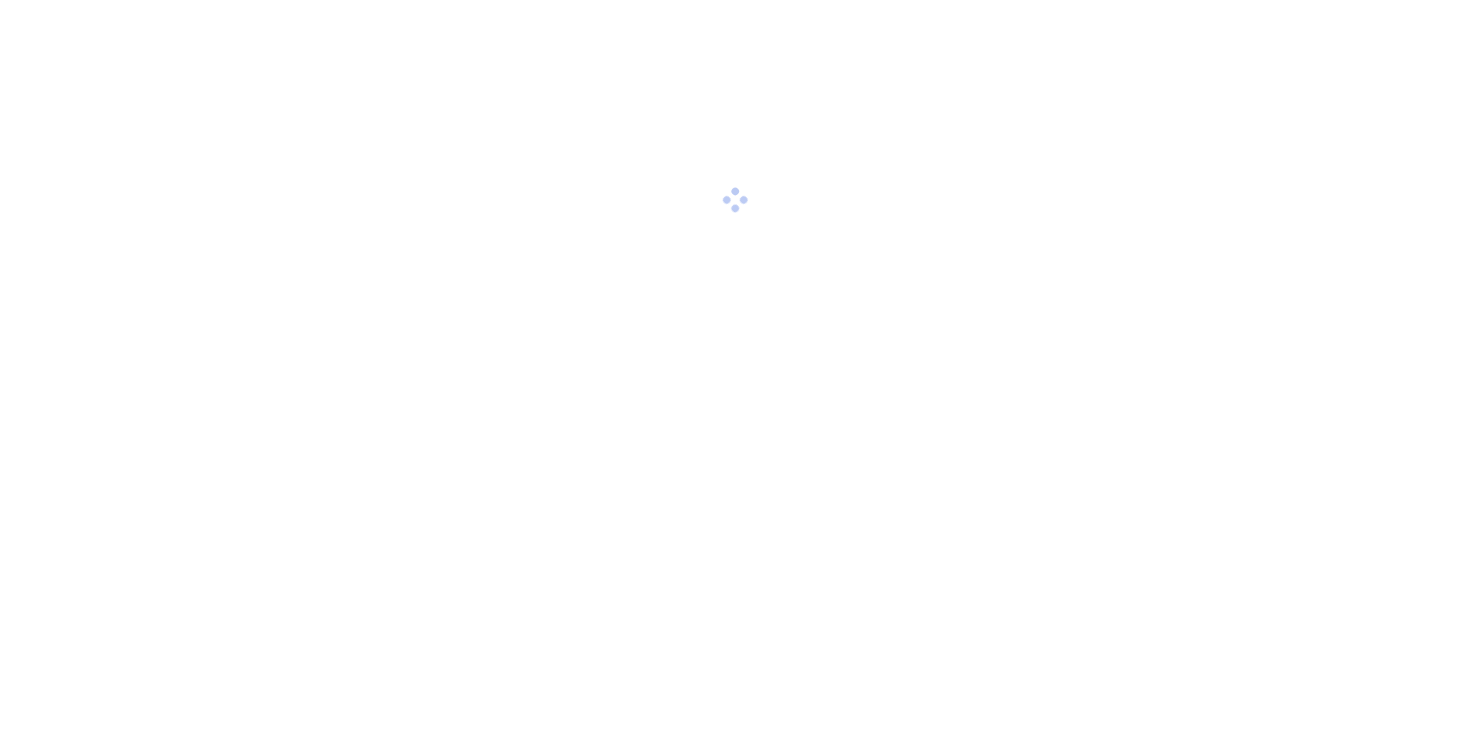 scroll, scrollTop: 0, scrollLeft: 0, axis: both 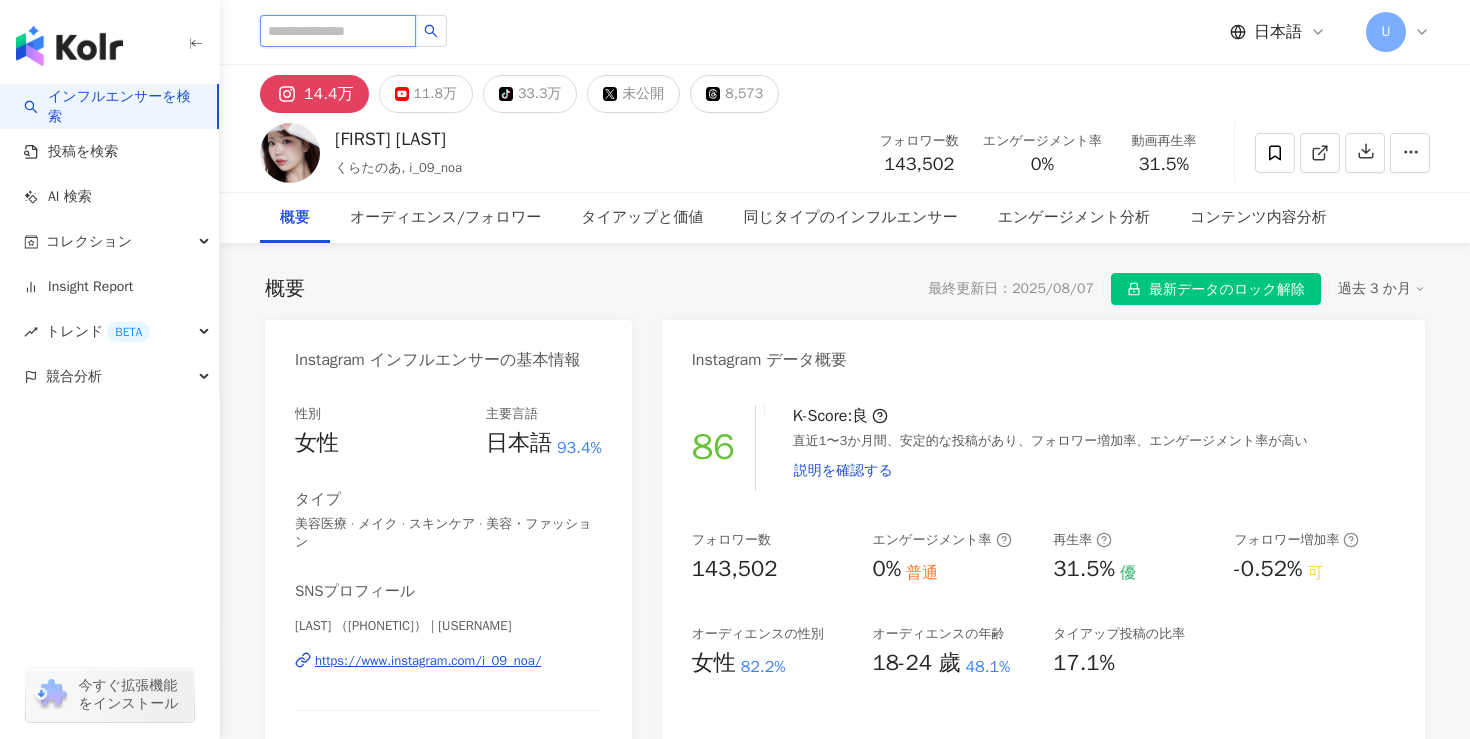 click at bounding box center (338, 31) 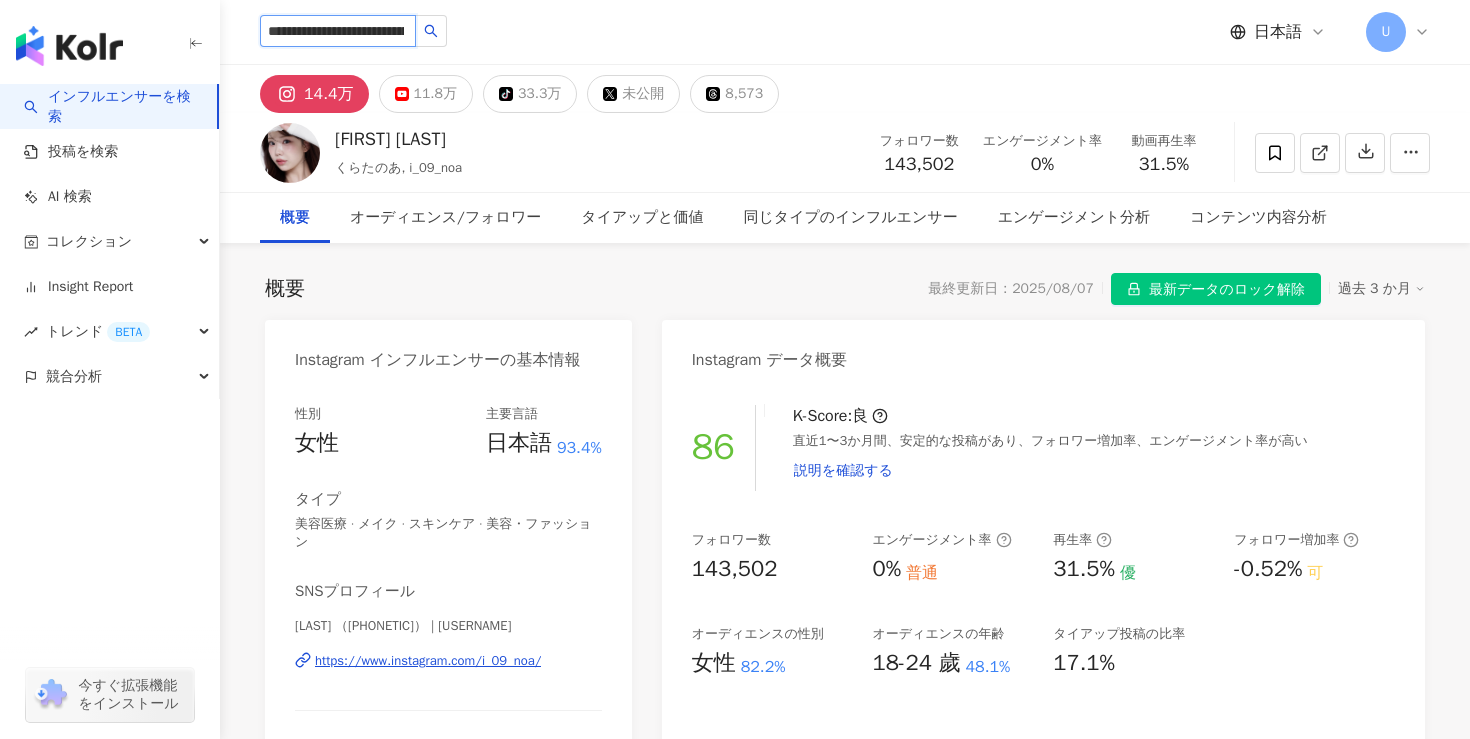 scroll, scrollTop: 0, scrollLeft: 87, axis: horizontal 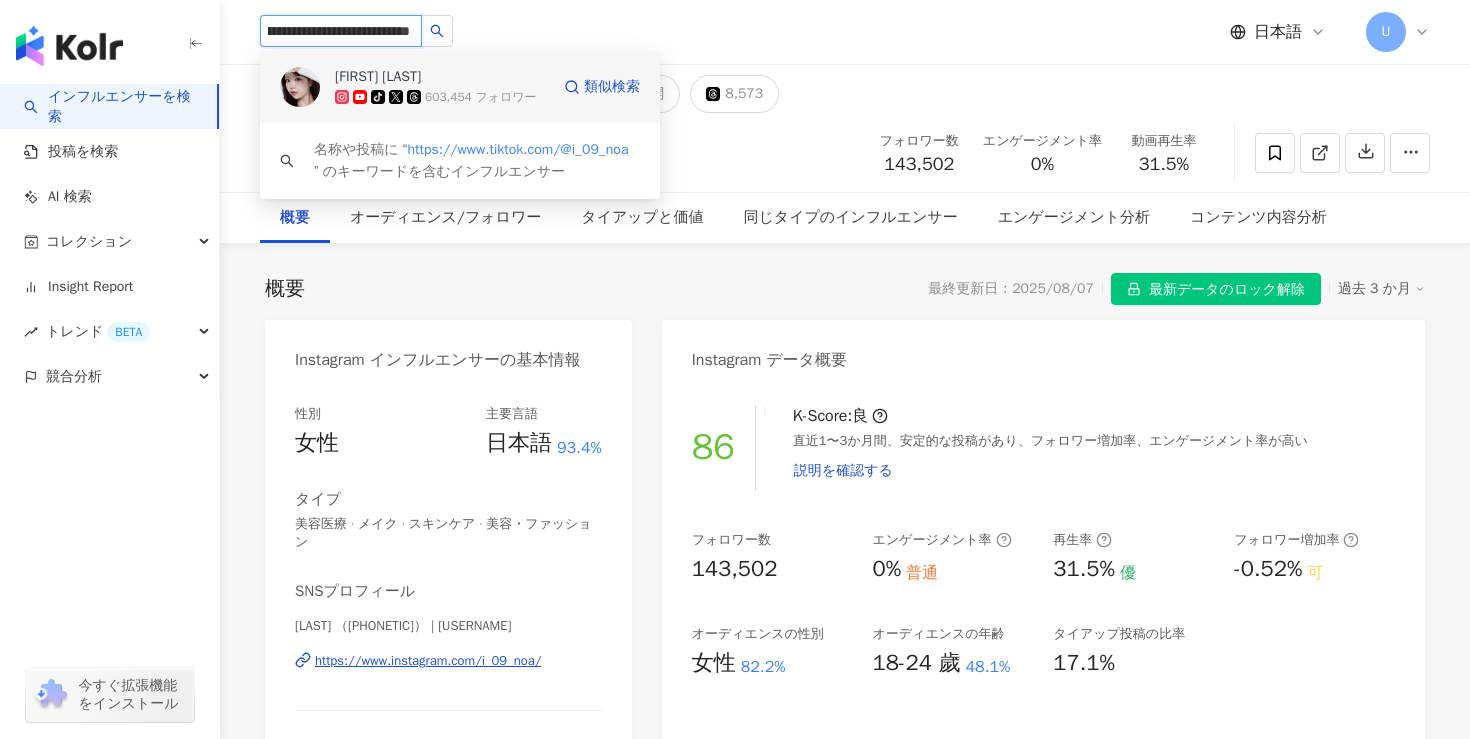 click 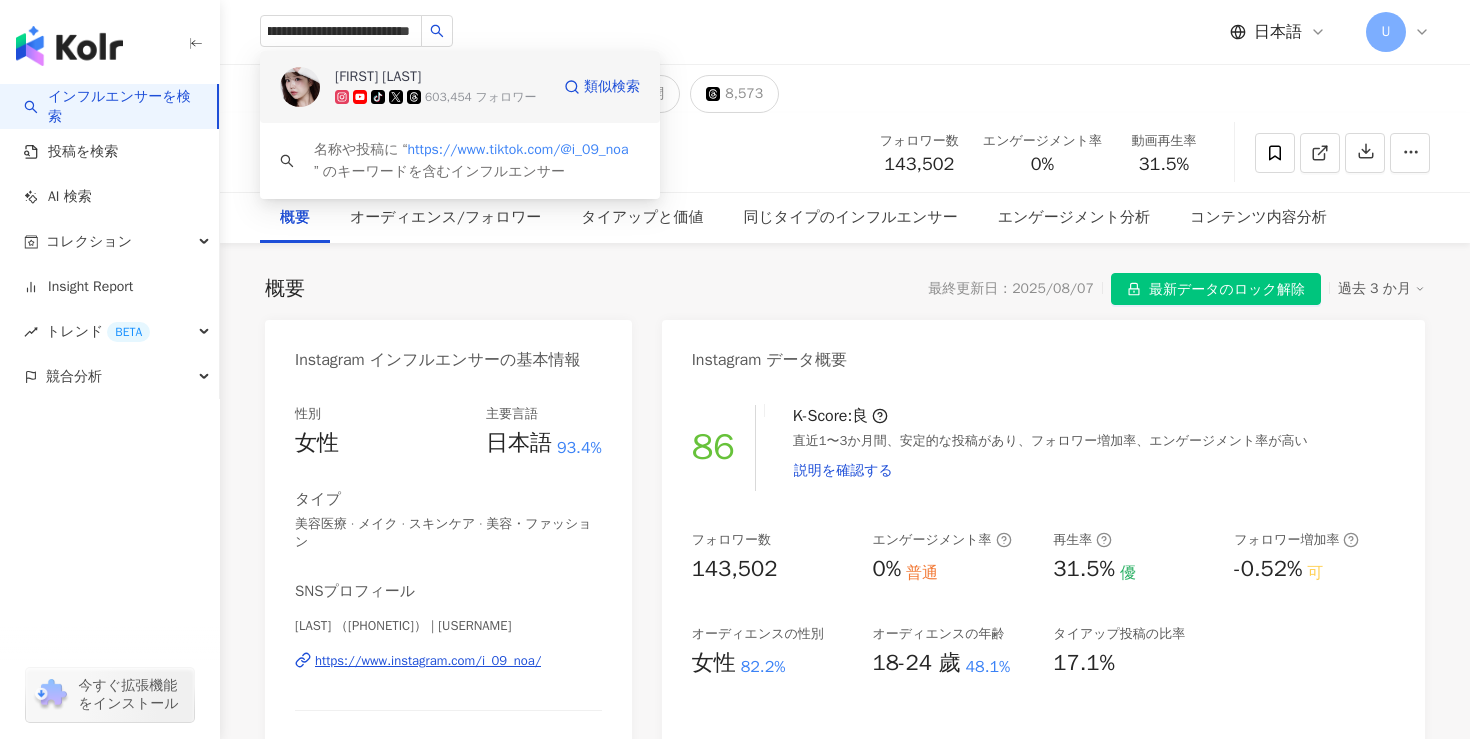 type 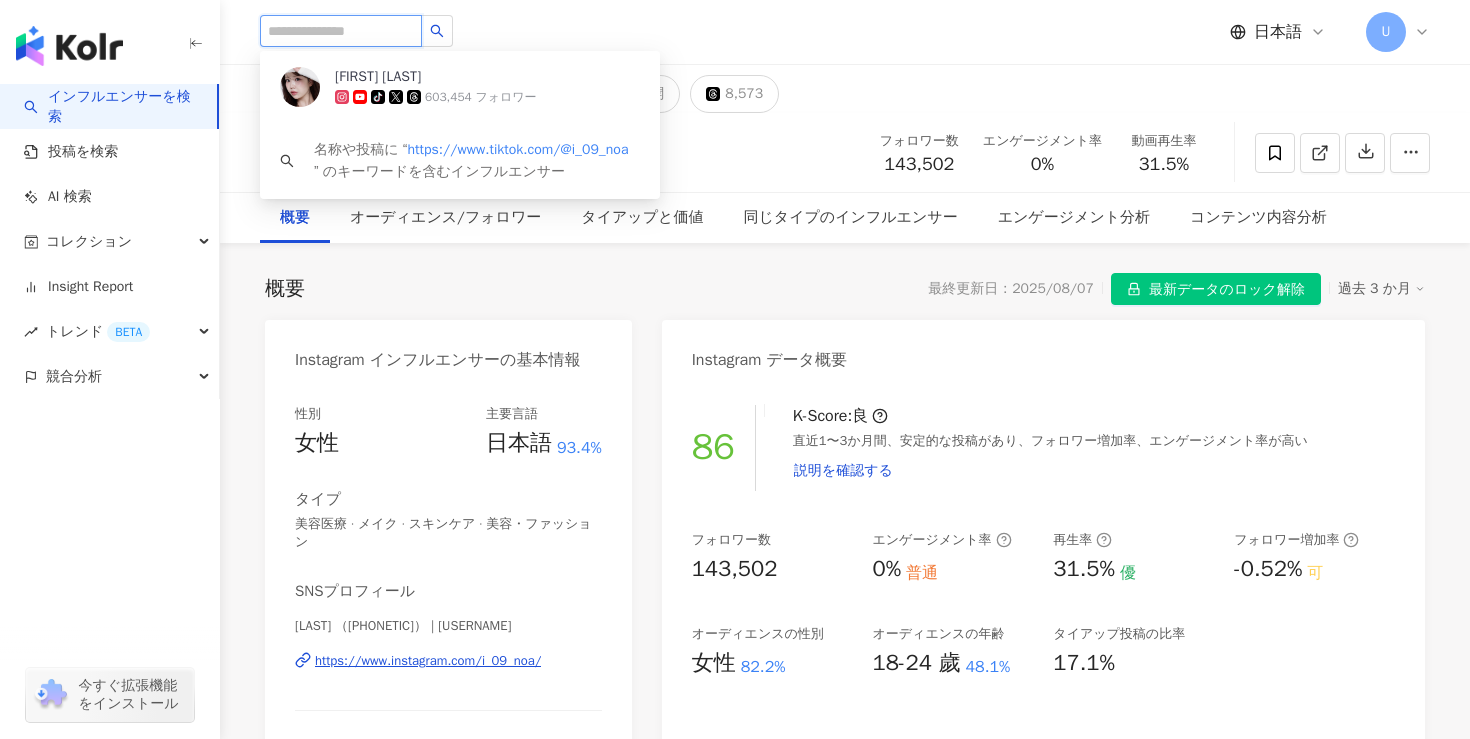 scroll, scrollTop: 0, scrollLeft: 0, axis: both 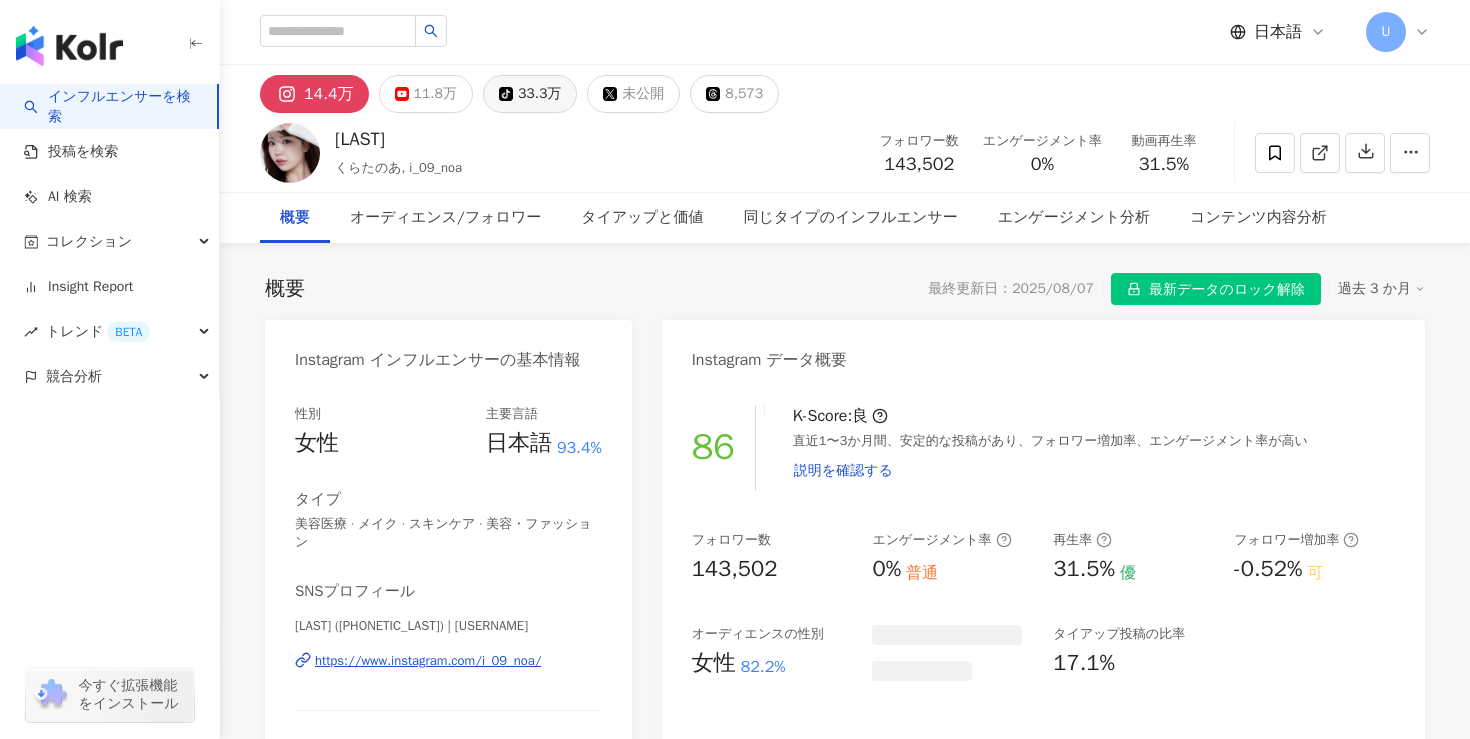 click on "33.3万" at bounding box center (539, 94) 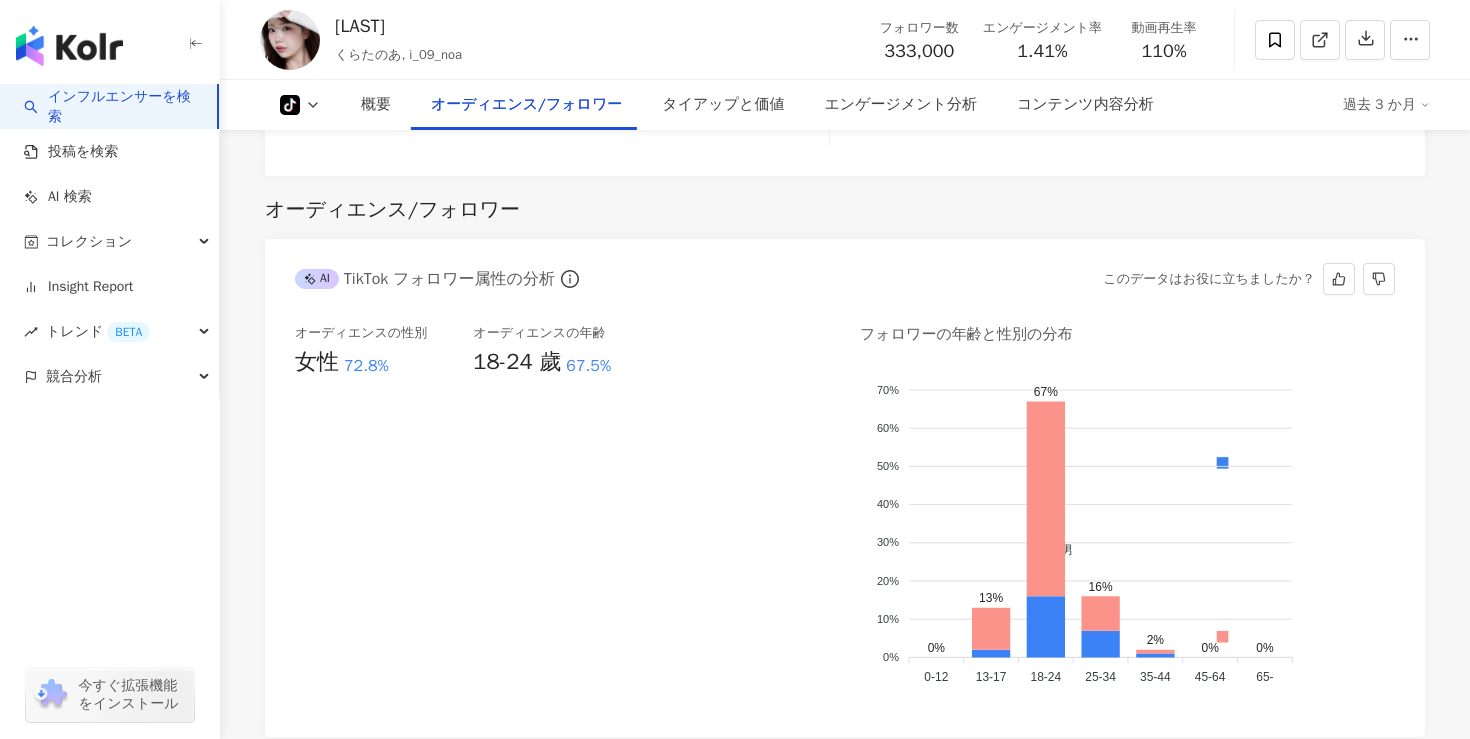 scroll, scrollTop: 1094, scrollLeft: 0, axis: vertical 